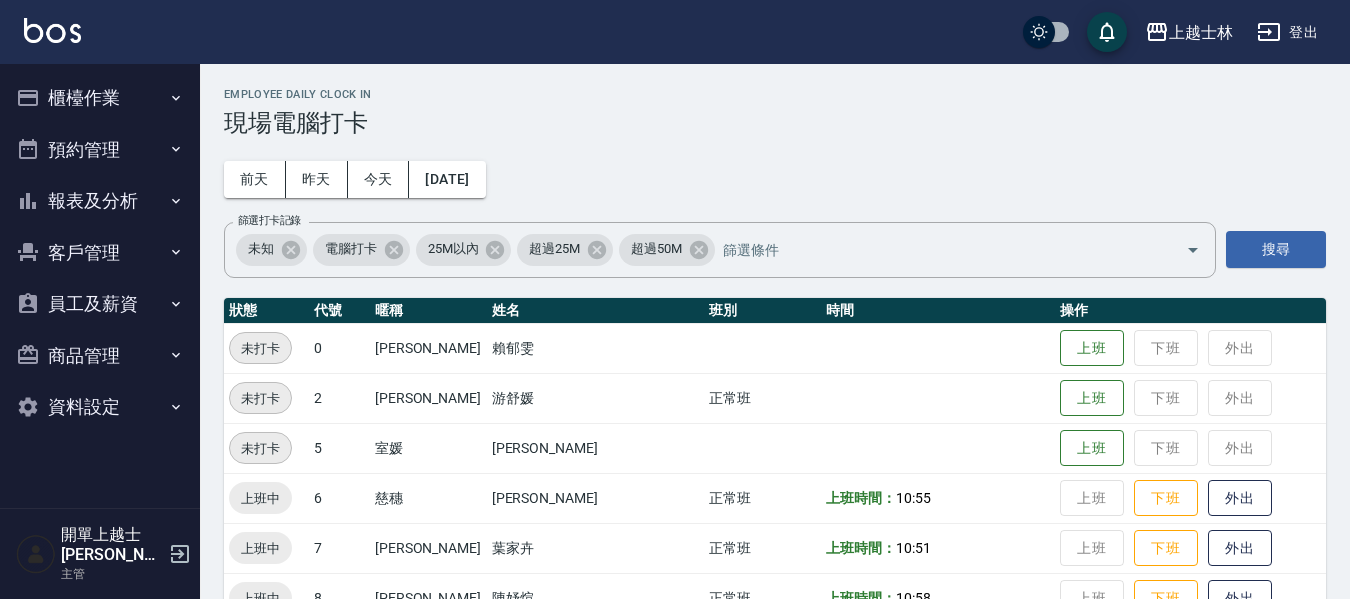 scroll, scrollTop: 300, scrollLeft: 0, axis: vertical 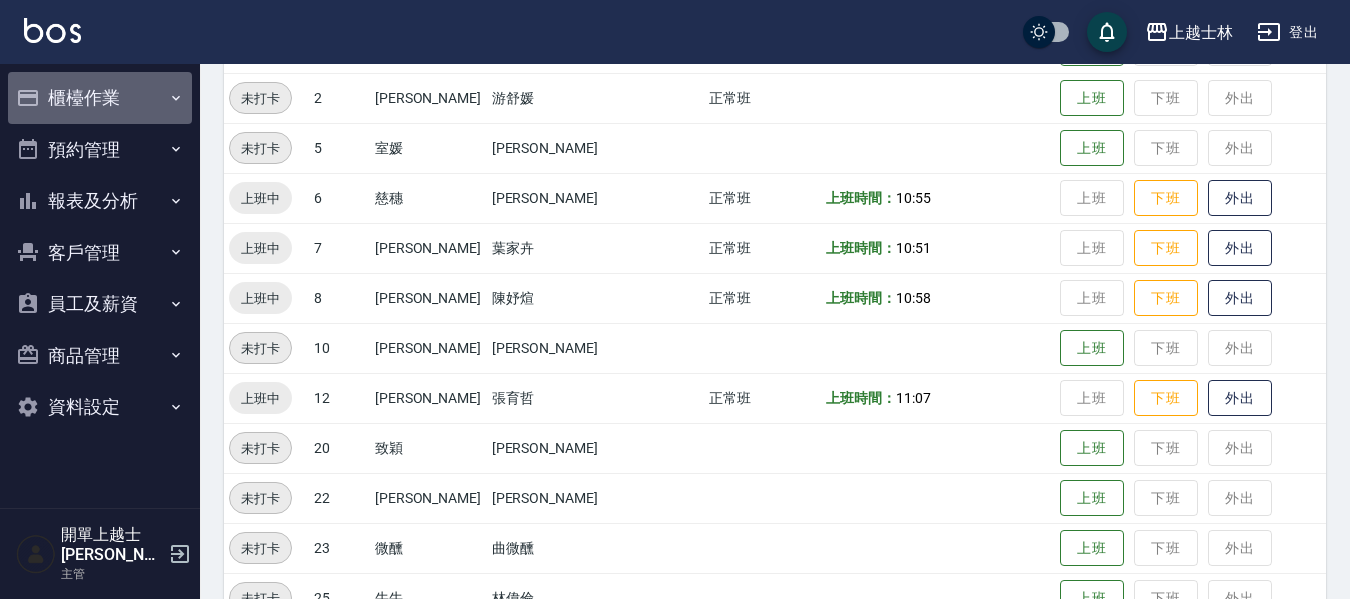 click on "櫃檯作業" at bounding box center [100, 98] 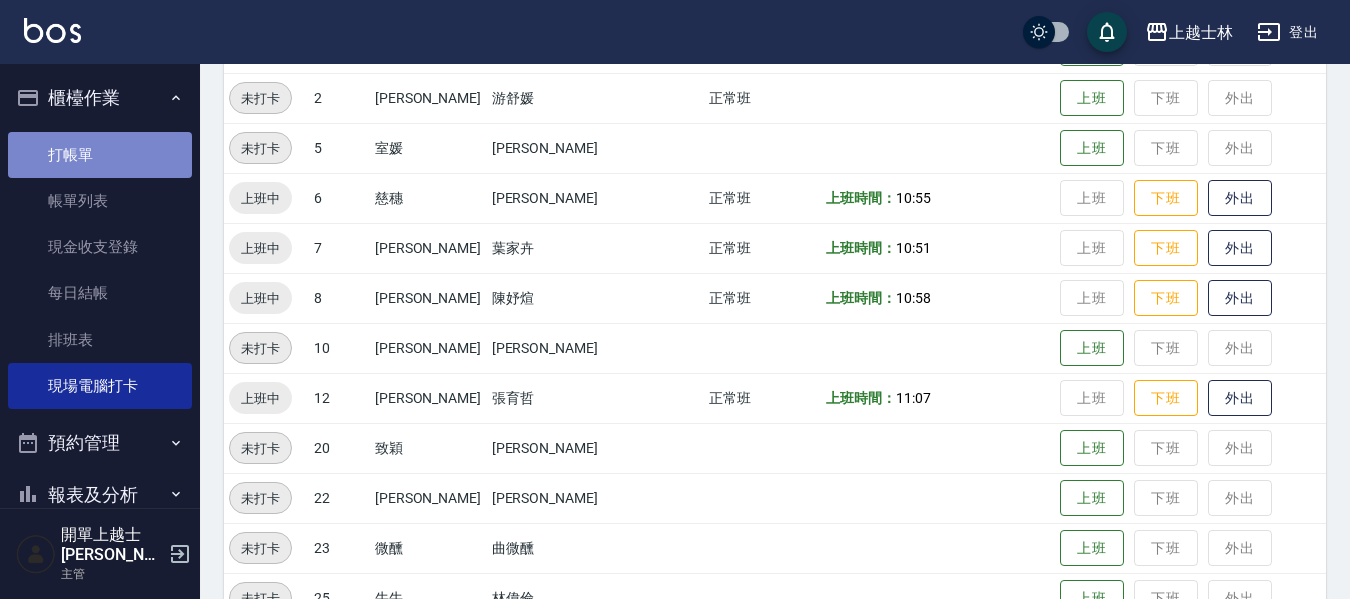 click on "打帳單" at bounding box center (100, 155) 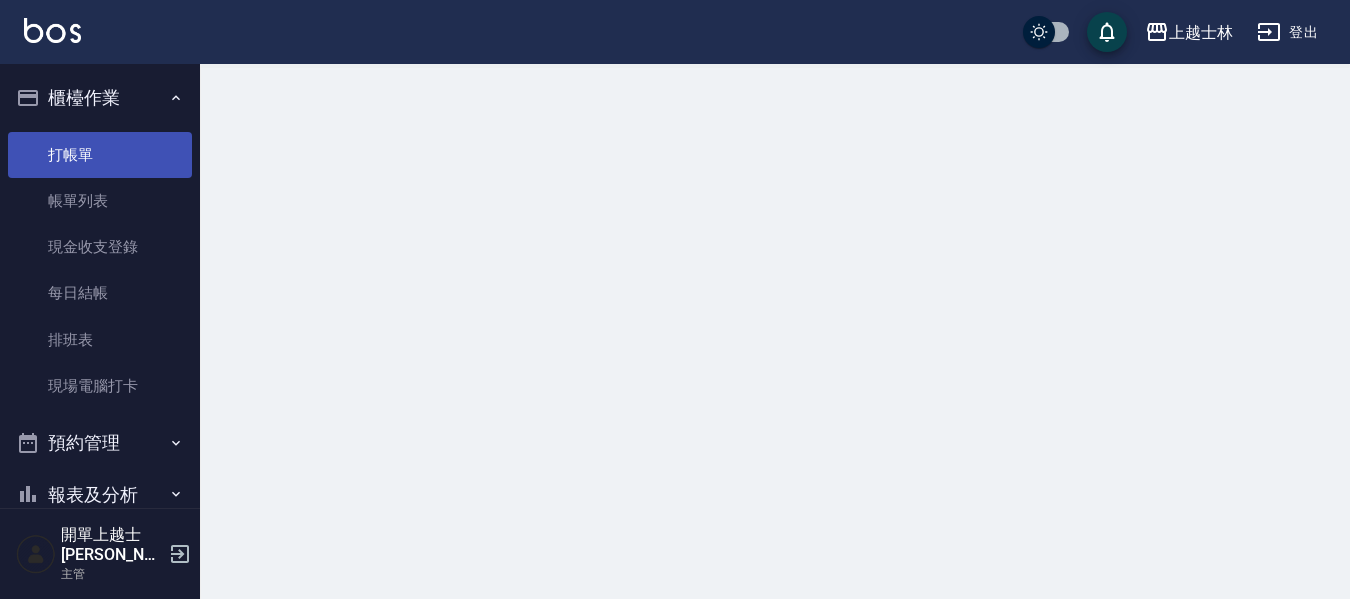 scroll, scrollTop: 0, scrollLeft: 0, axis: both 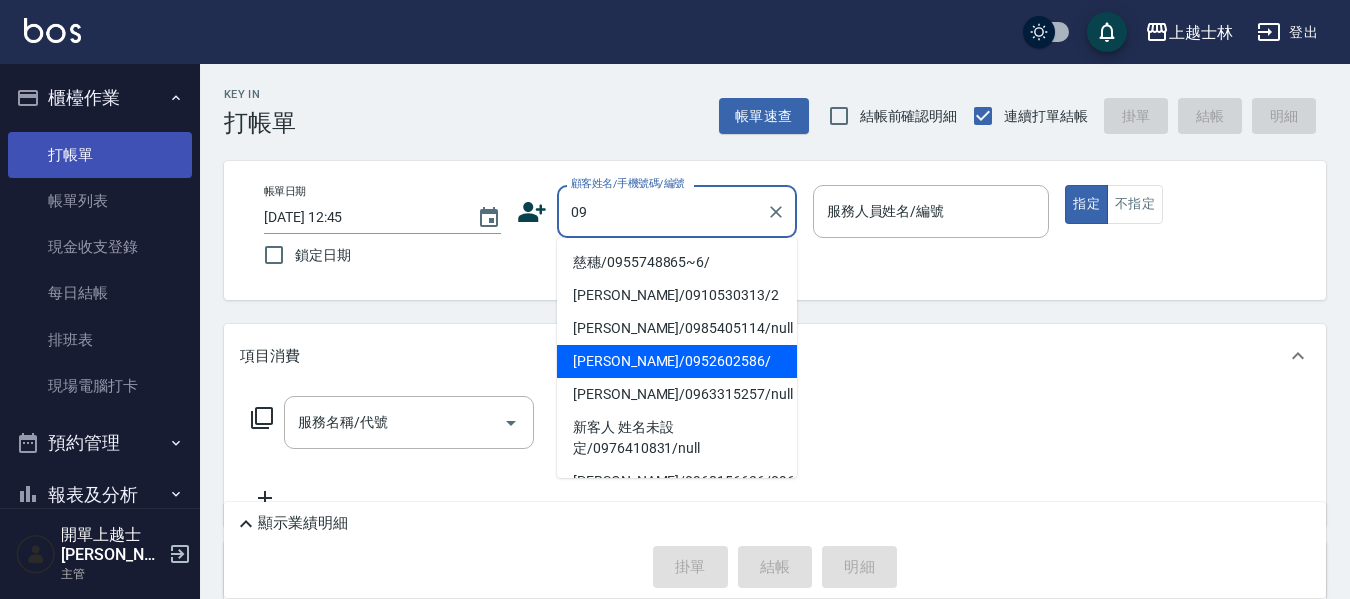 type on "哲哲/0952602586/" 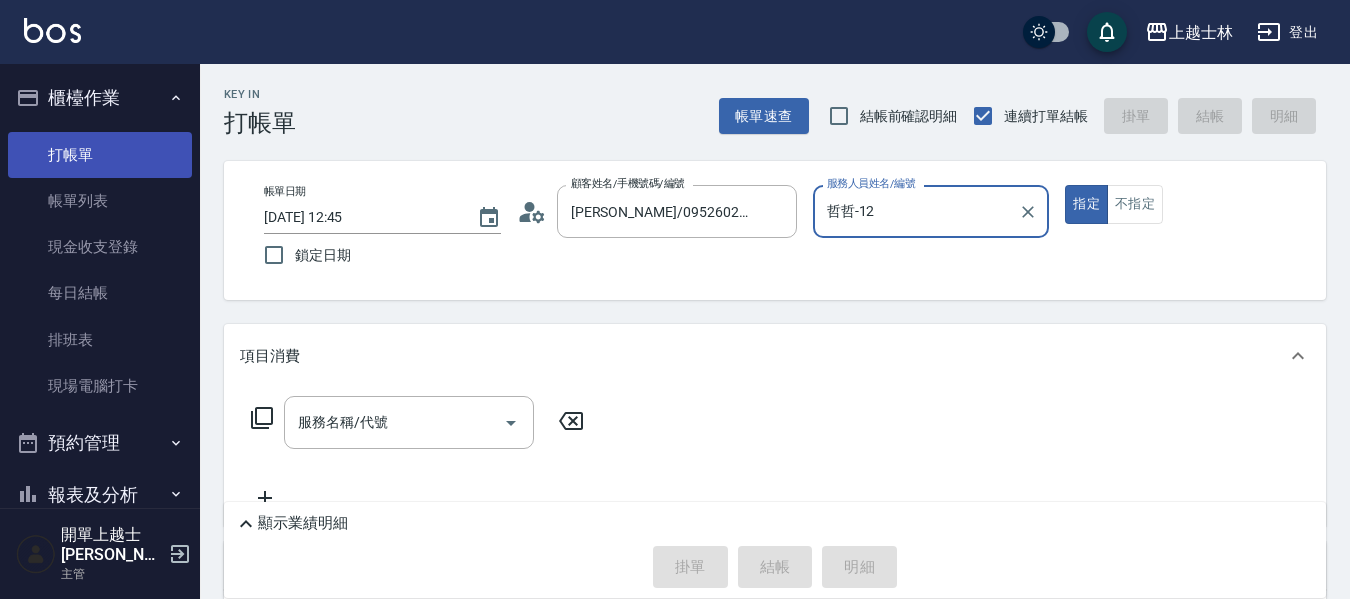 type on "哲哲-12" 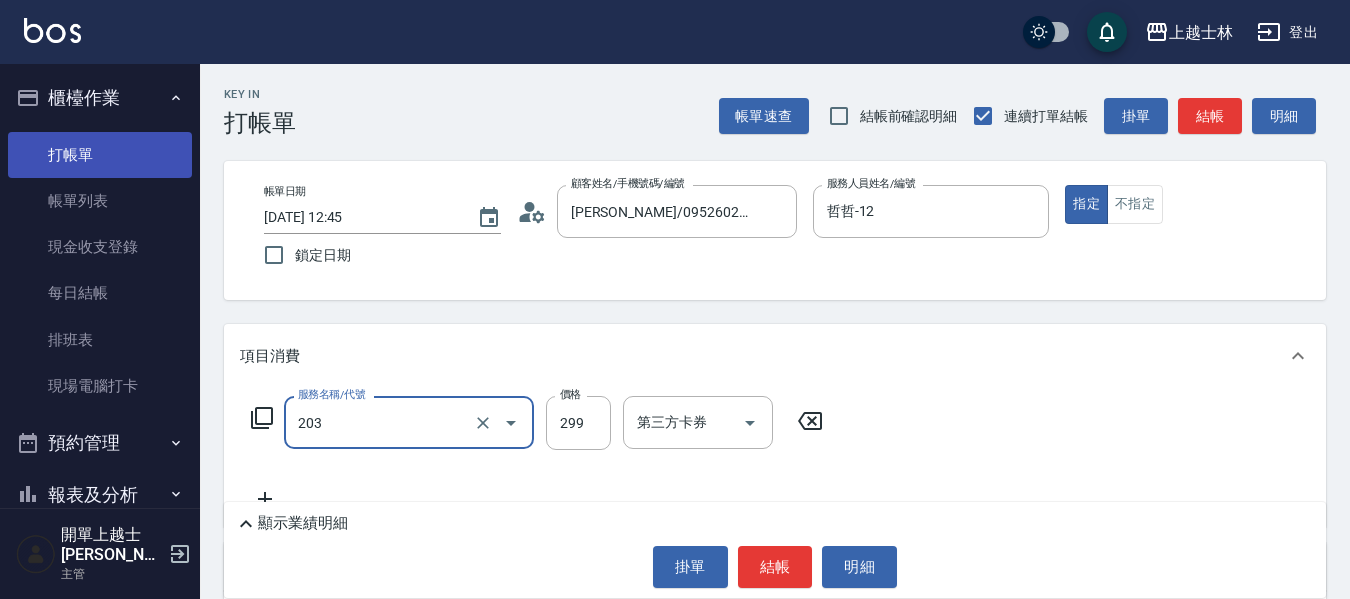 type on "B級洗+剪(203)" 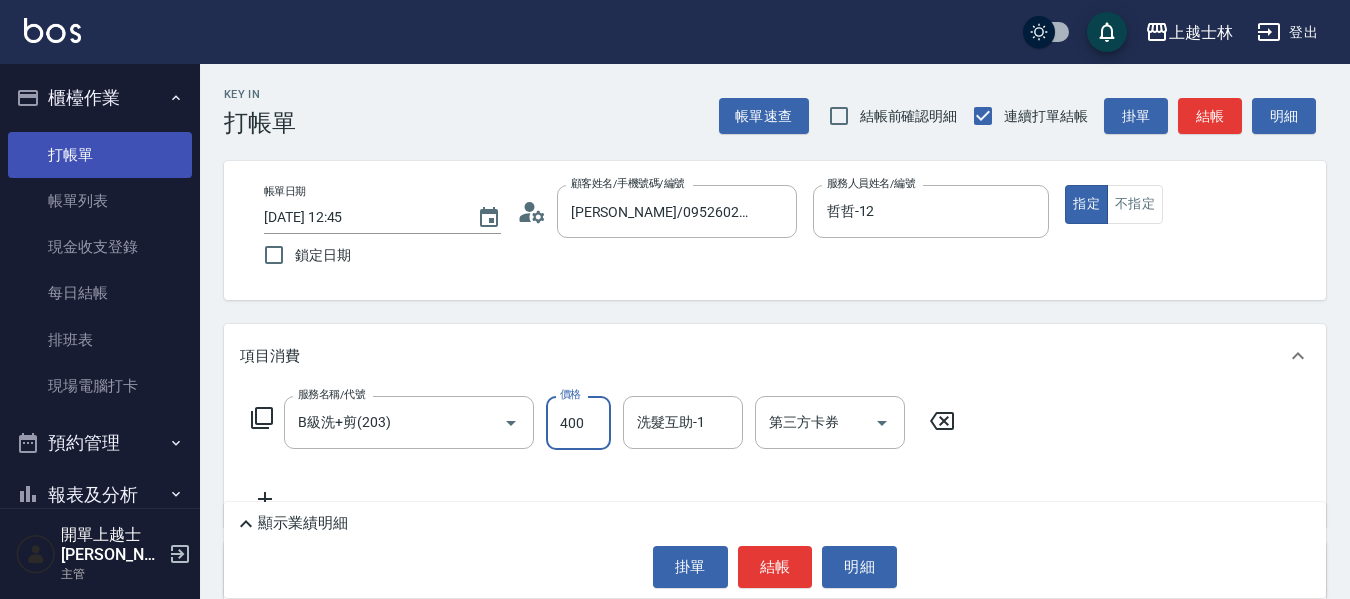 type on "400" 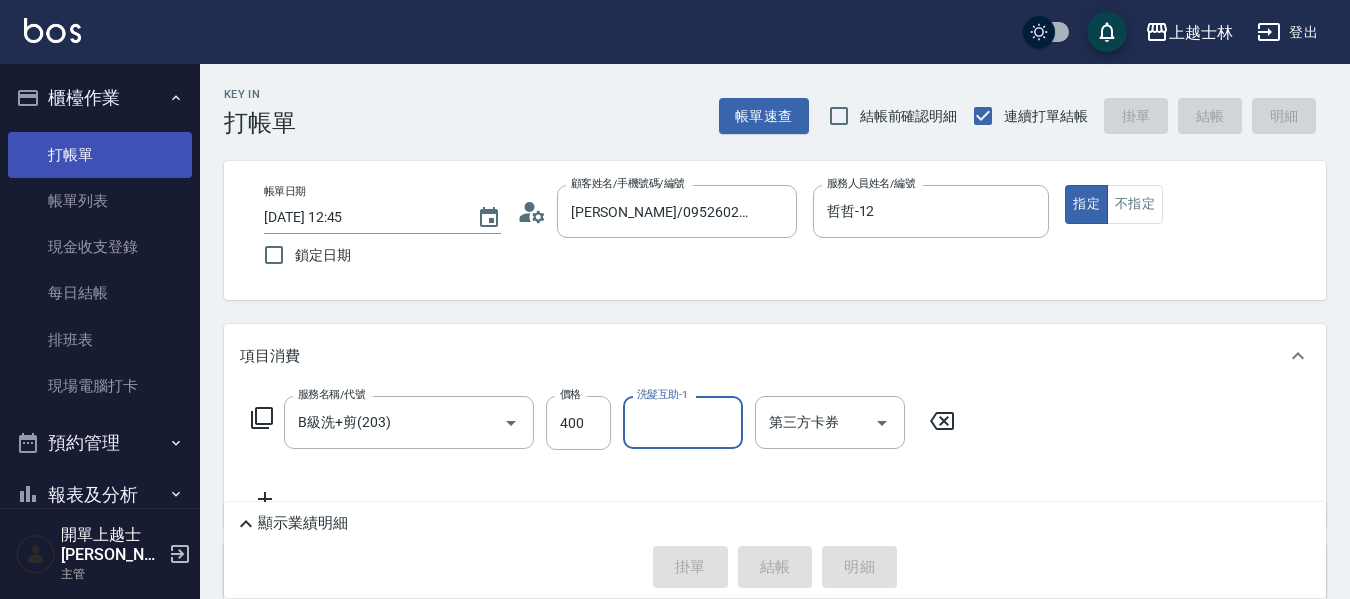 type 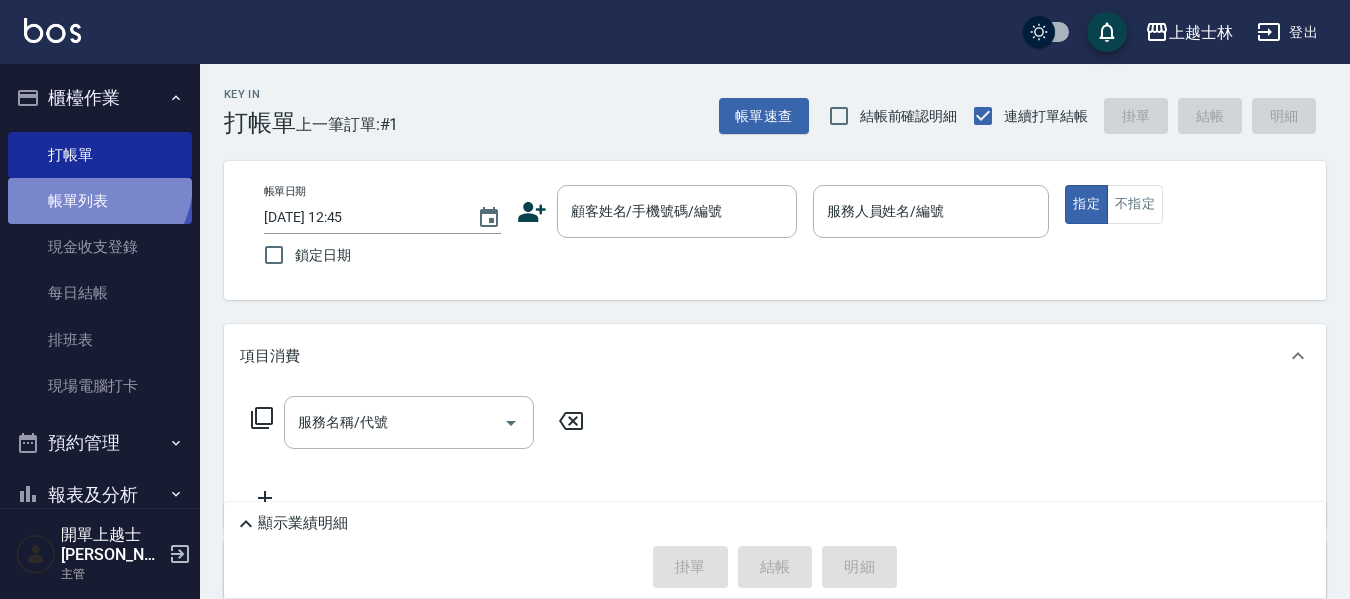 click on "帳單列表" at bounding box center (100, 201) 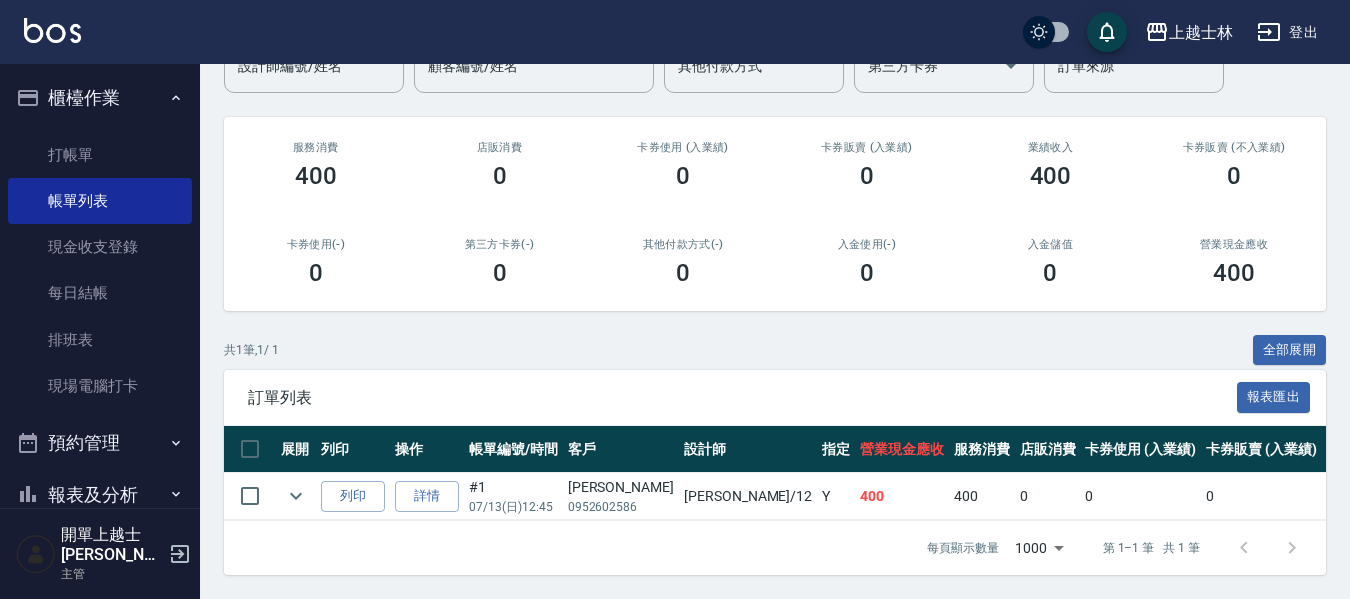 scroll, scrollTop: 207, scrollLeft: 0, axis: vertical 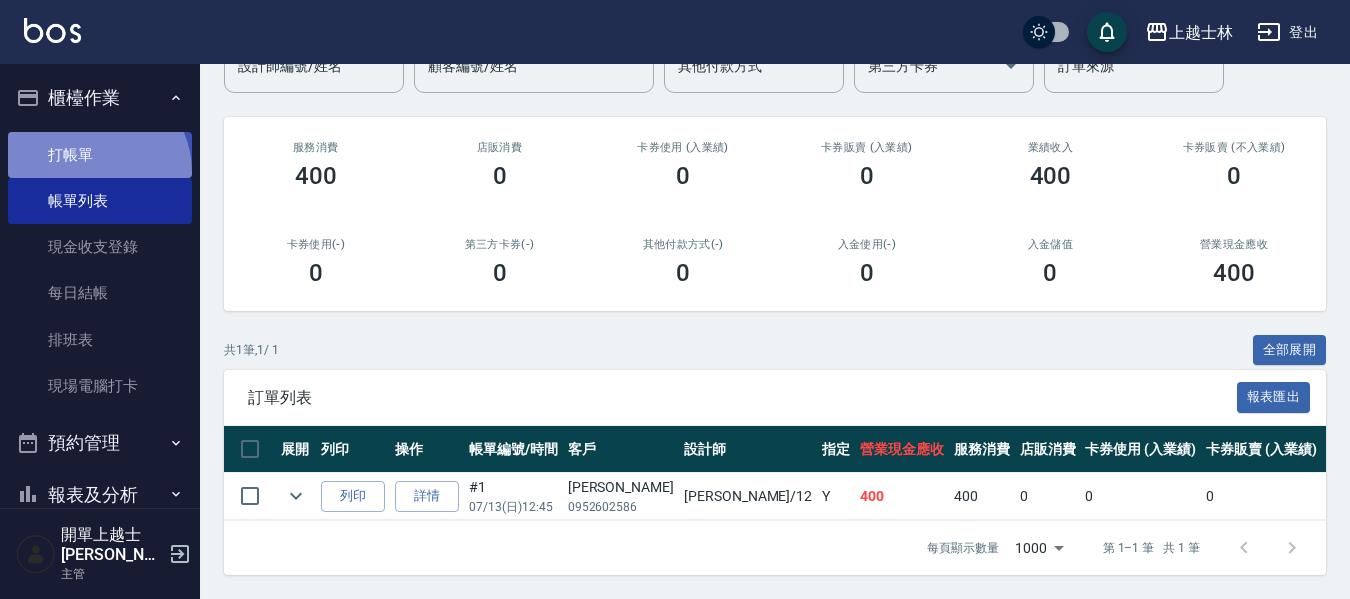 click on "打帳單" at bounding box center (100, 155) 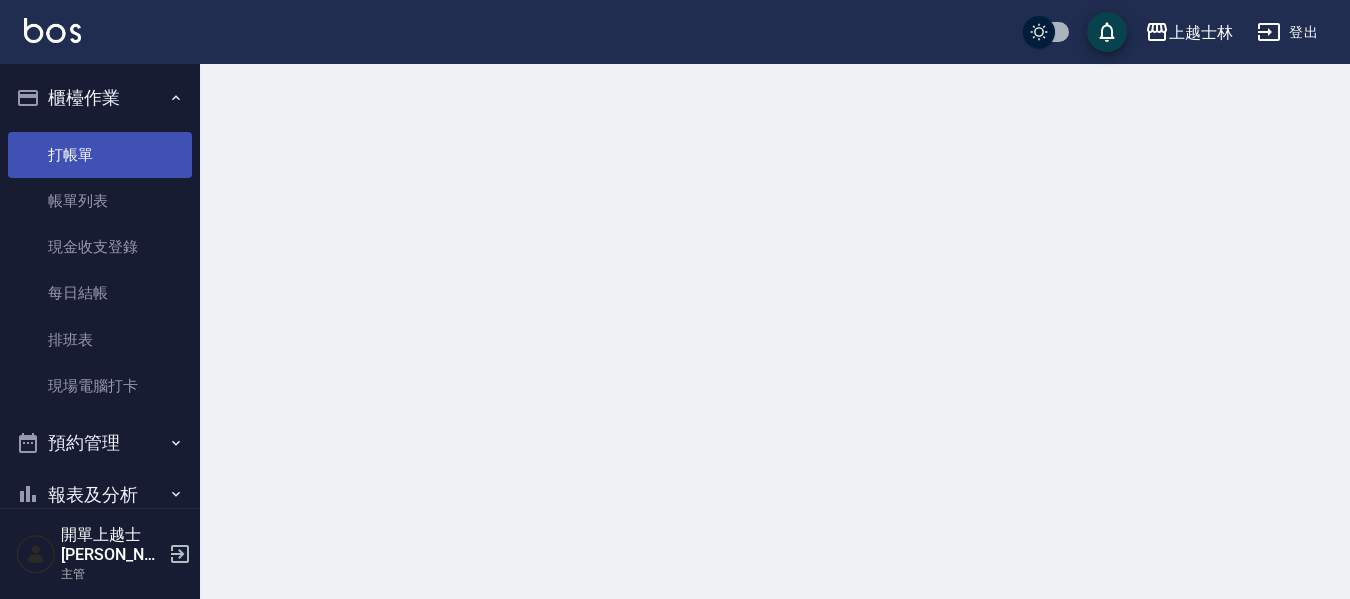 scroll, scrollTop: 0, scrollLeft: 0, axis: both 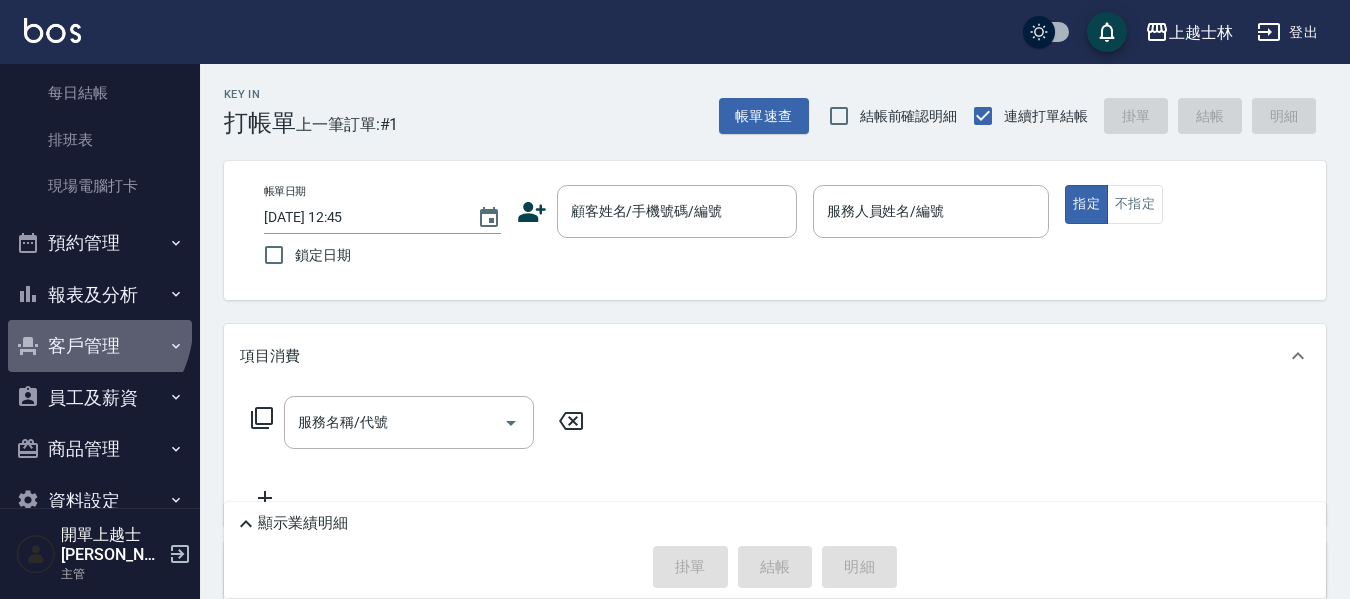 click on "客戶管理" at bounding box center (100, 346) 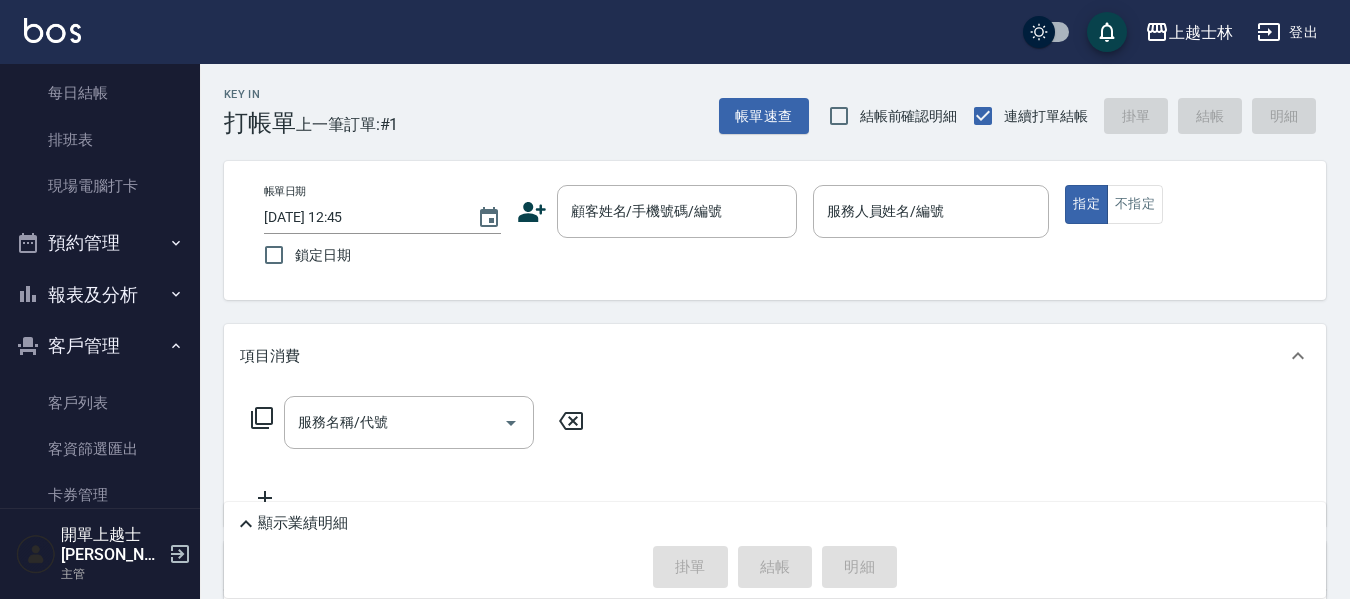 click on "客戶管理" at bounding box center (100, 346) 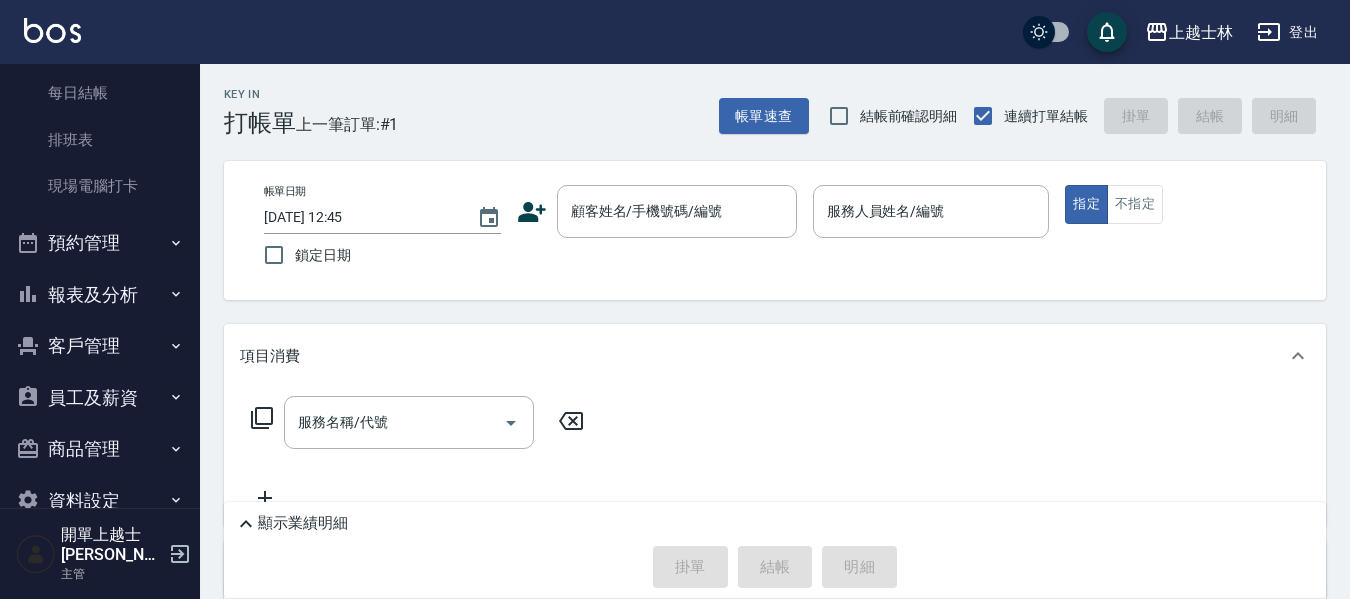 click on "員工及薪資" at bounding box center [100, 398] 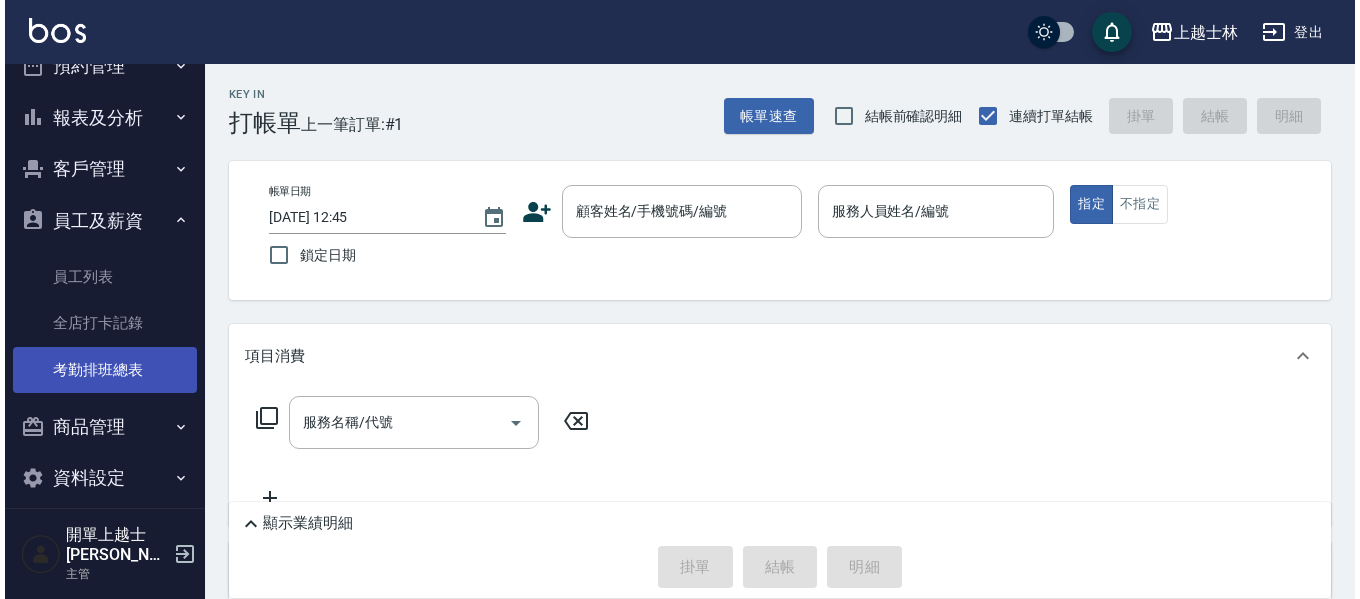 scroll, scrollTop: 379, scrollLeft: 0, axis: vertical 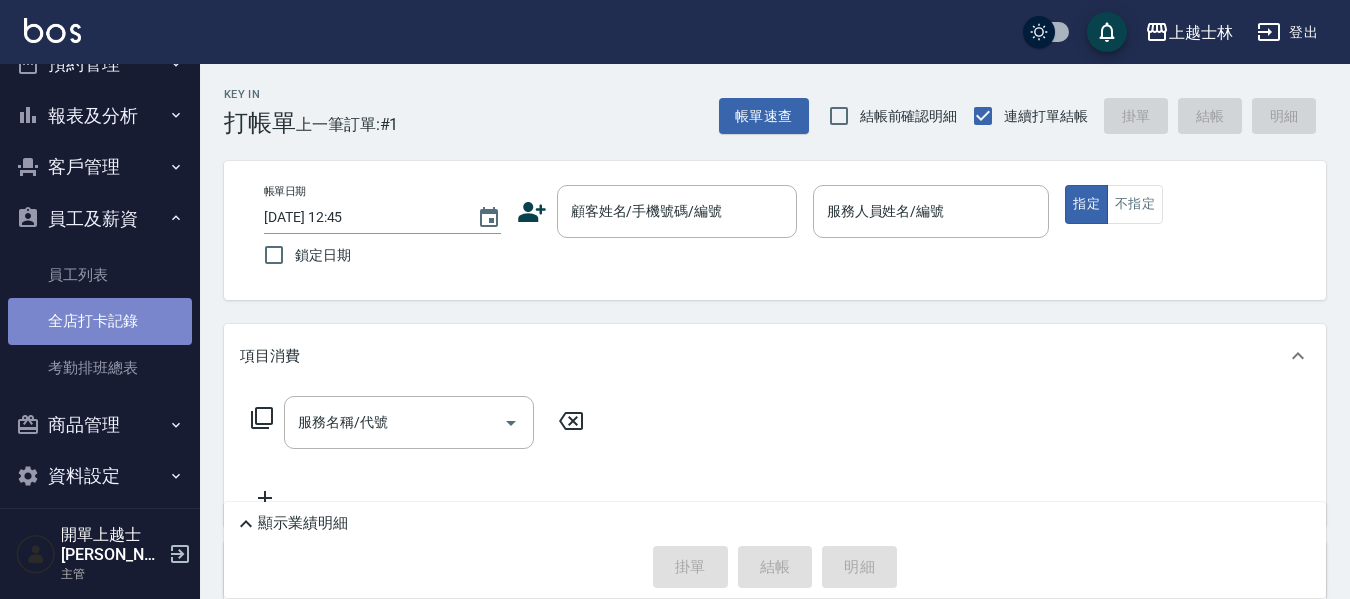 drag, startPoint x: 139, startPoint y: 301, endPoint x: 138, endPoint y: 315, distance: 14.035668 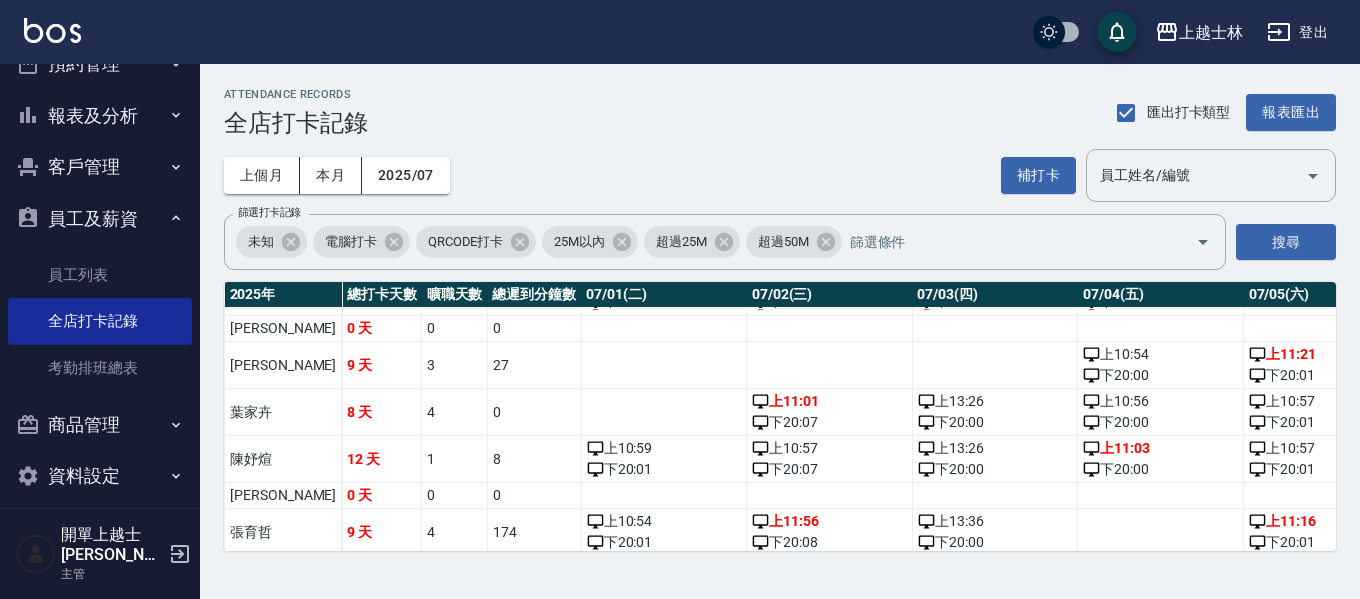 scroll, scrollTop: 100, scrollLeft: 0, axis: vertical 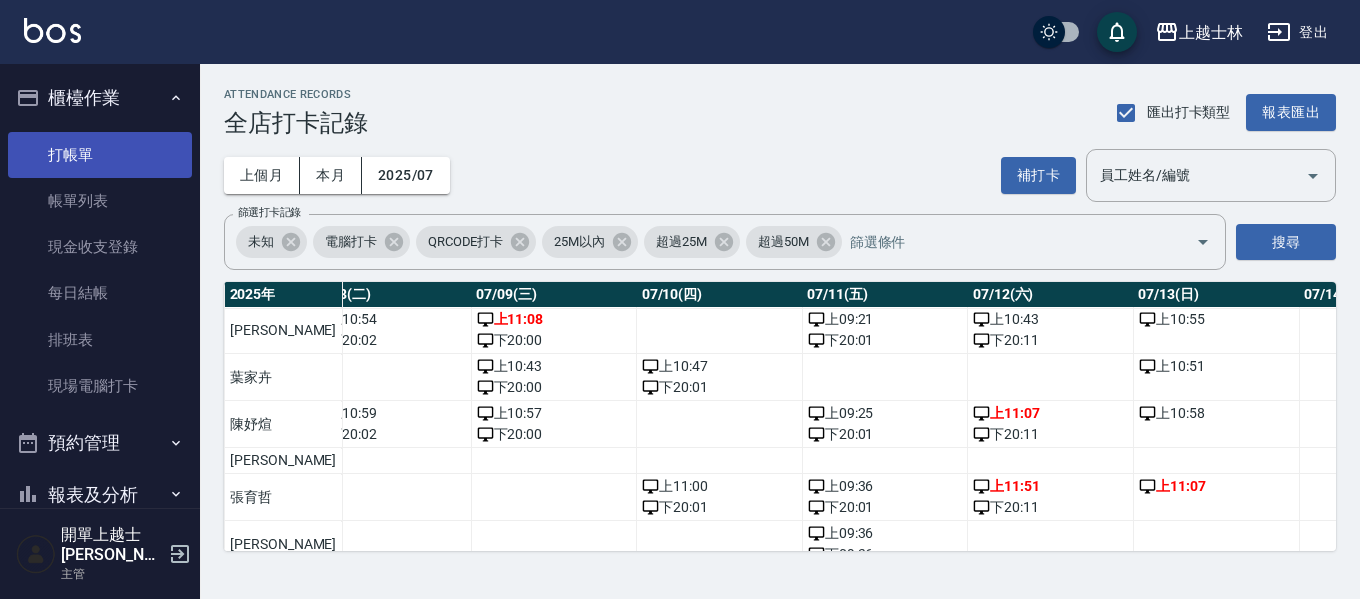 click on "打帳單" at bounding box center (100, 155) 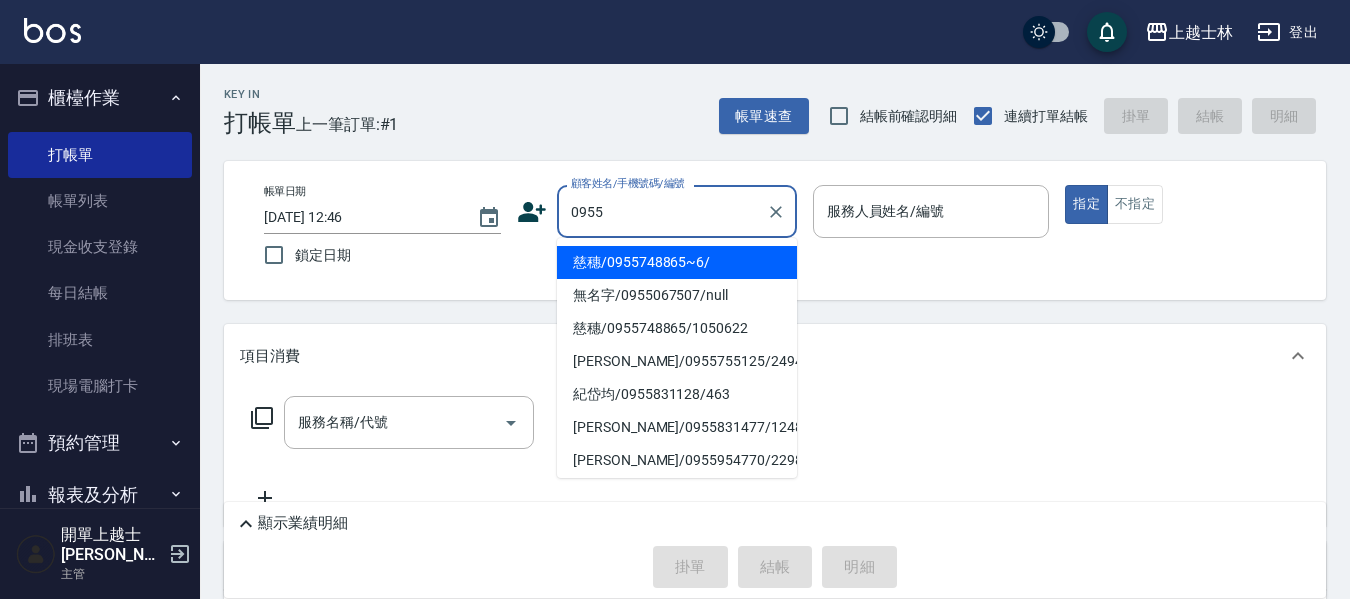 click on "慈穗/0955748865~6/" at bounding box center (677, 262) 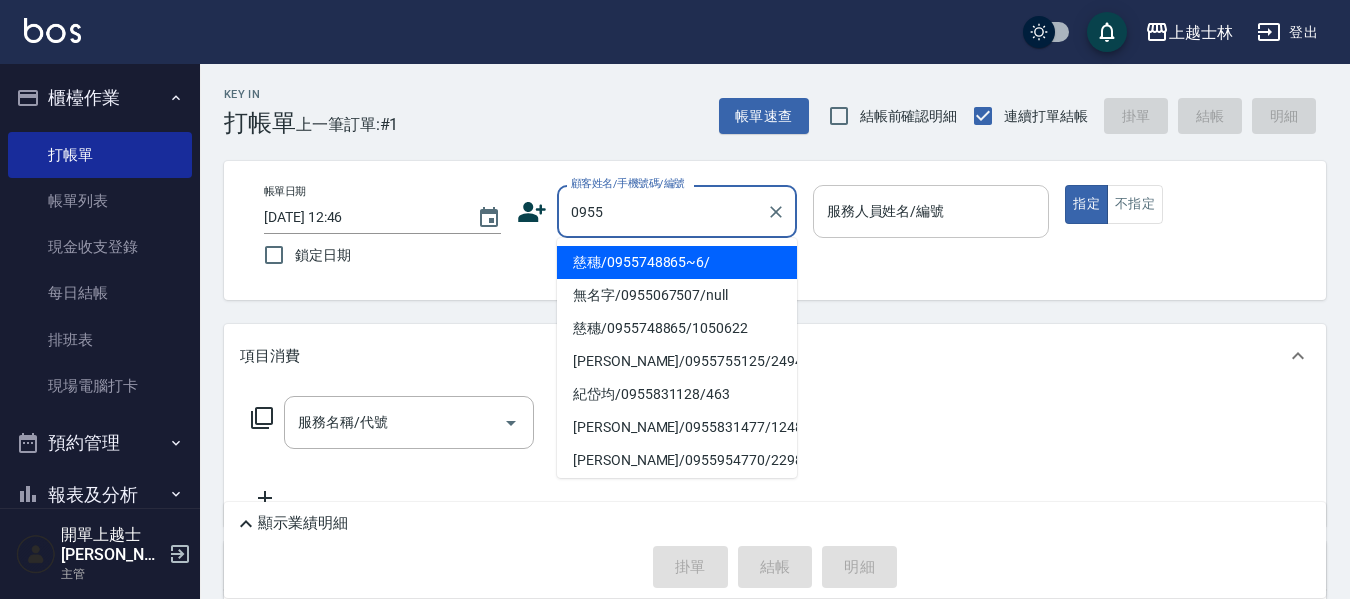 type on "慈穗/0955748865~6/" 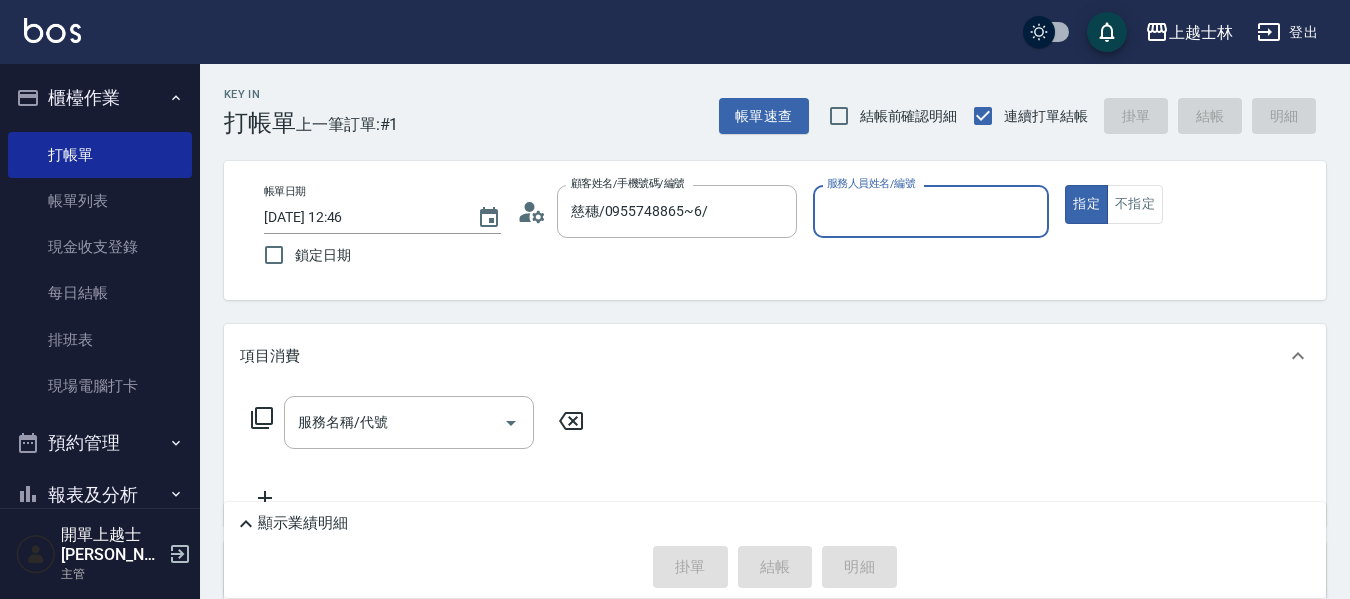 click on "服務人員姓名/編號" at bounding box center [931, 211] 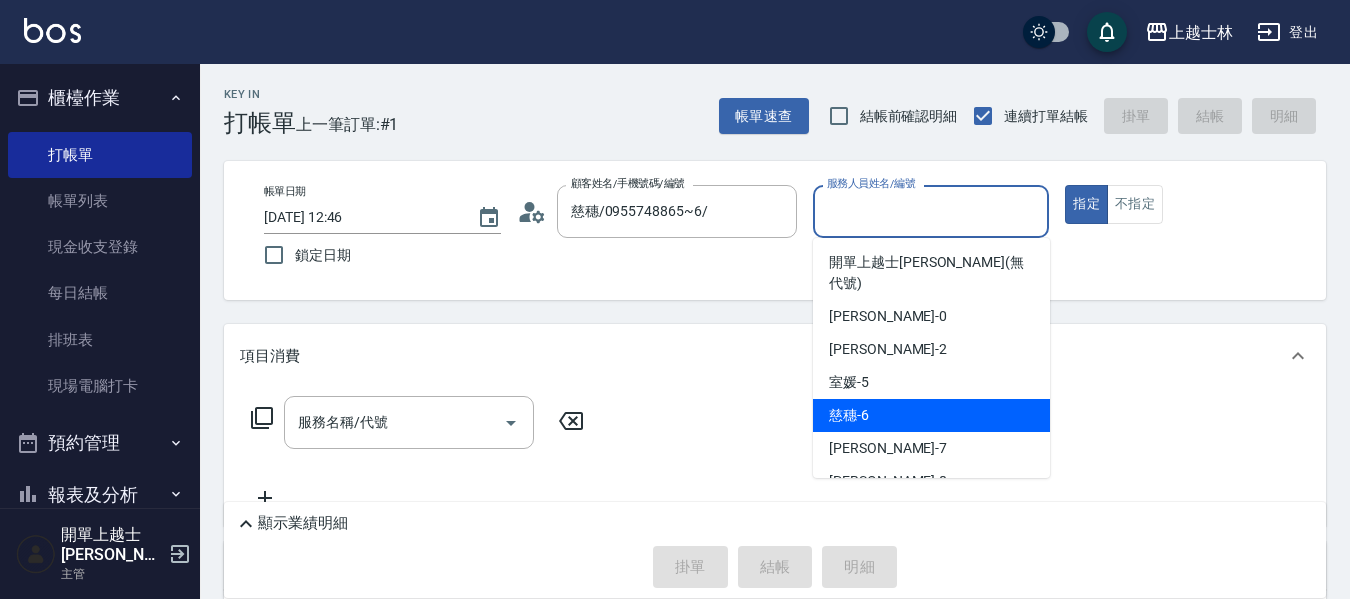 click on "慈穗 -6" at bounding box center (931, 415) 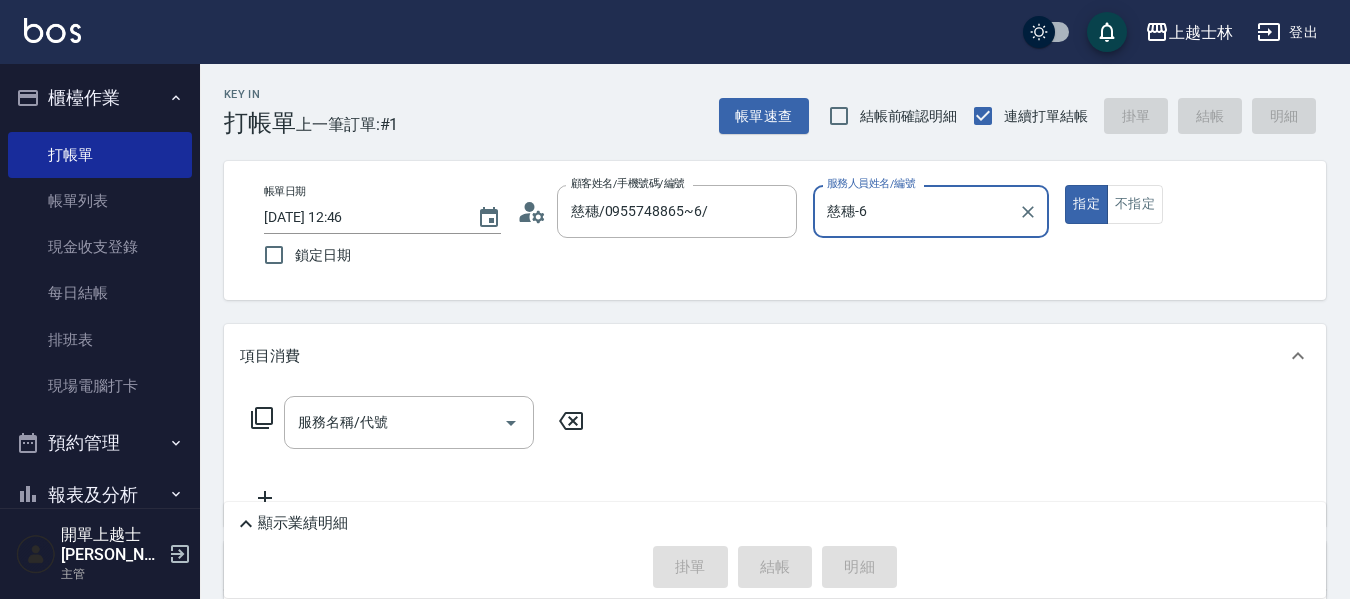 click 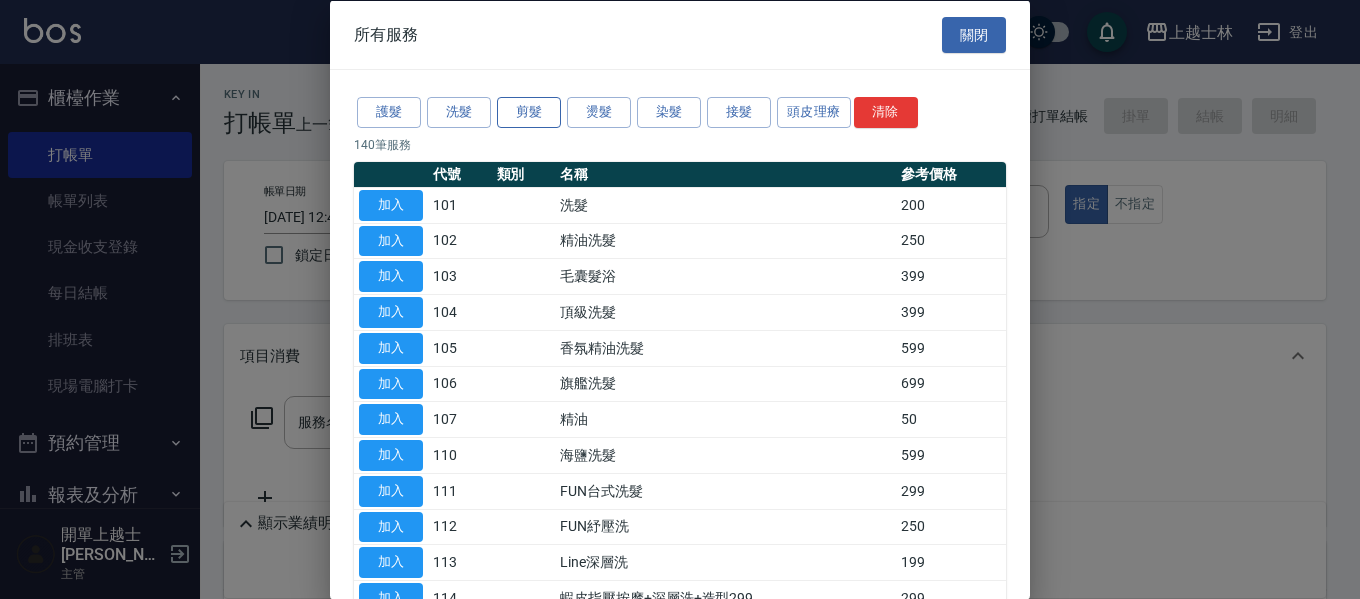 click on "剪髮" at bounding box center (529, 112) 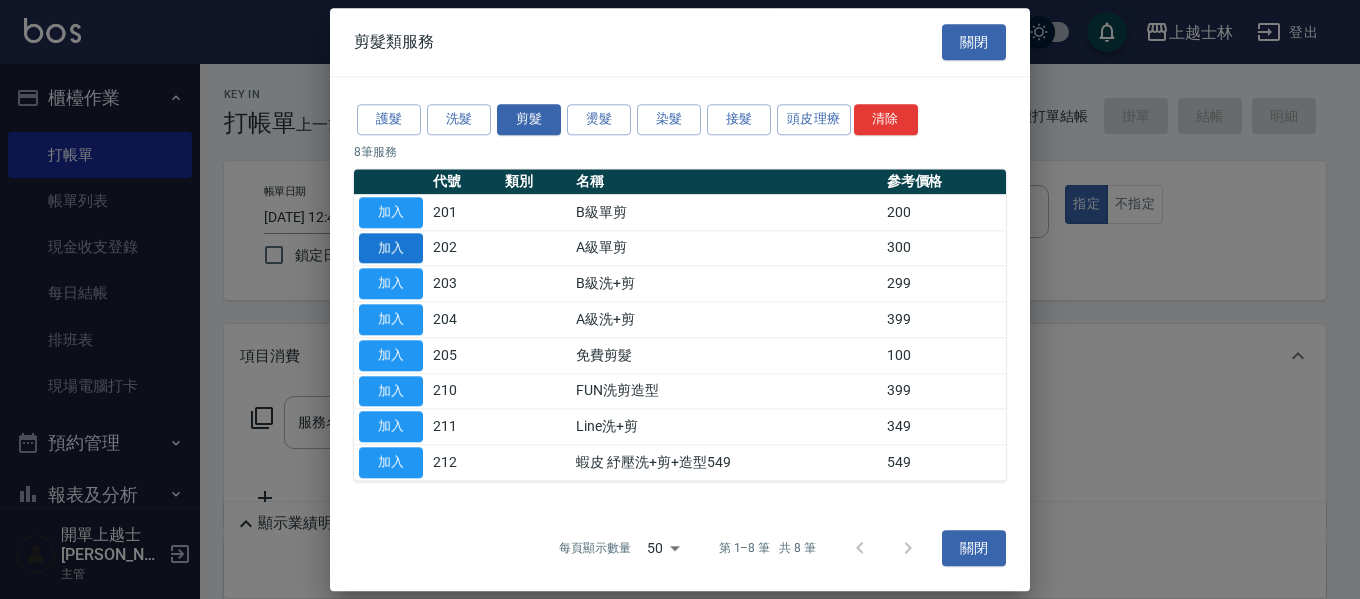 click on "加入" at bounding box center [391, 248] 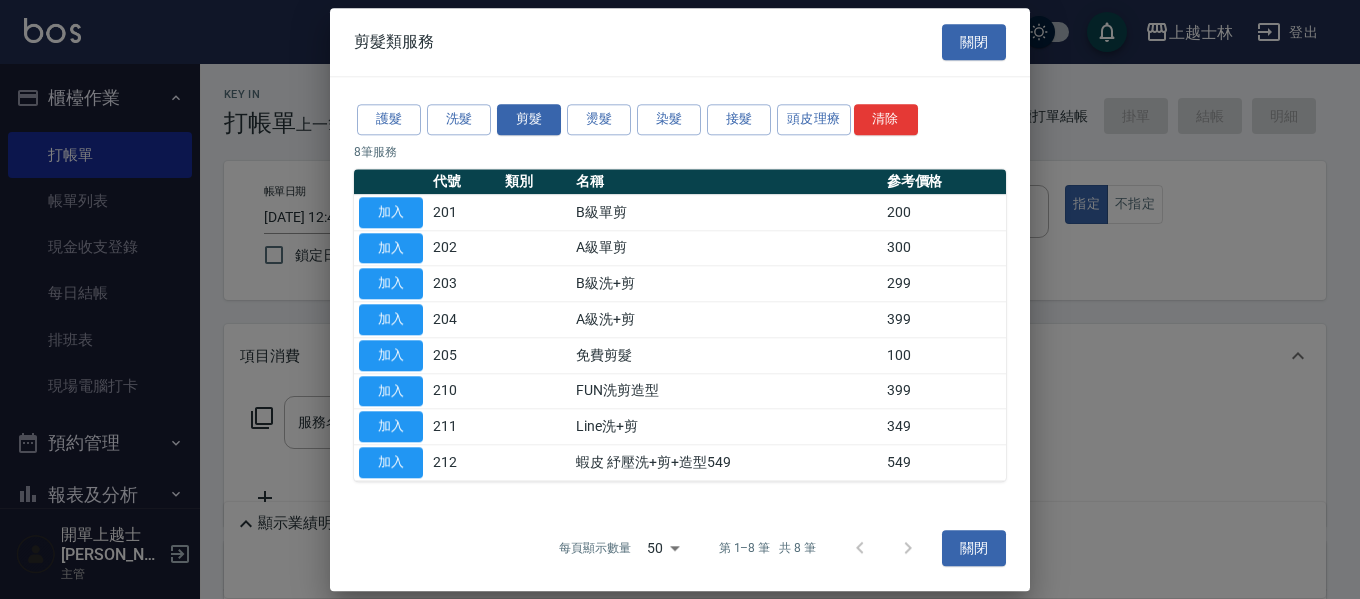 type on "A級單剪(202)" 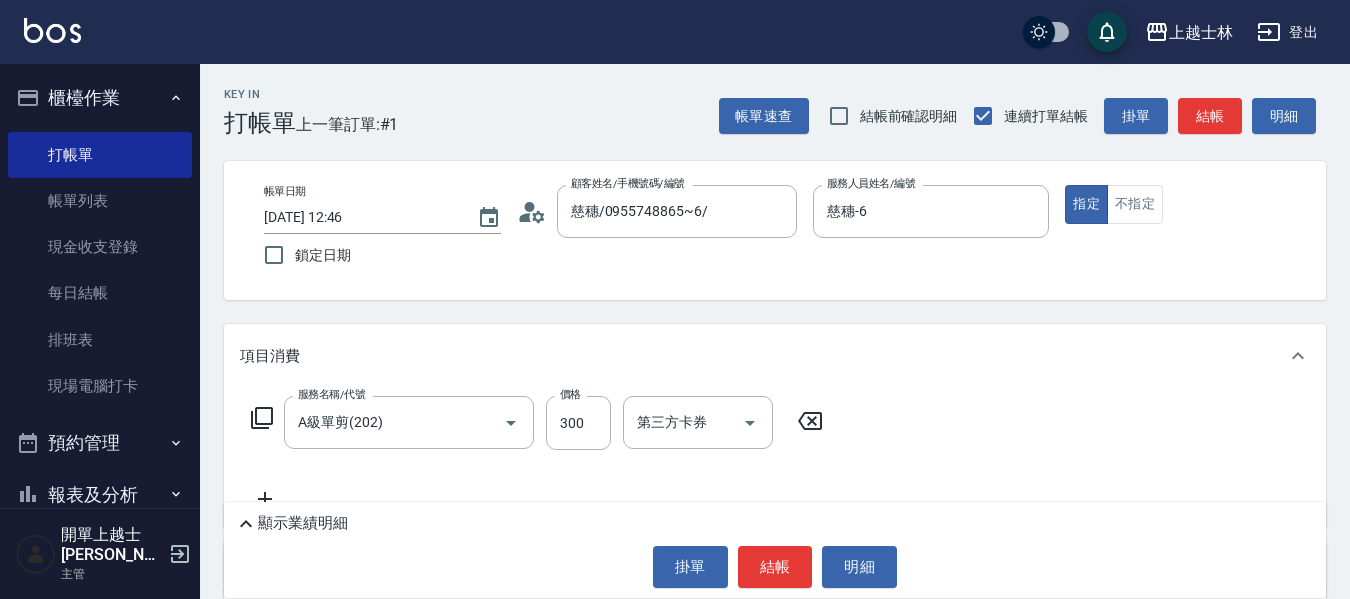 click on "服務名稱/代號 A級單剪(202) 服務名稱/代號 價格 300 價格 第三方卡券 第三方卡券" at bounding box center [775, 457] 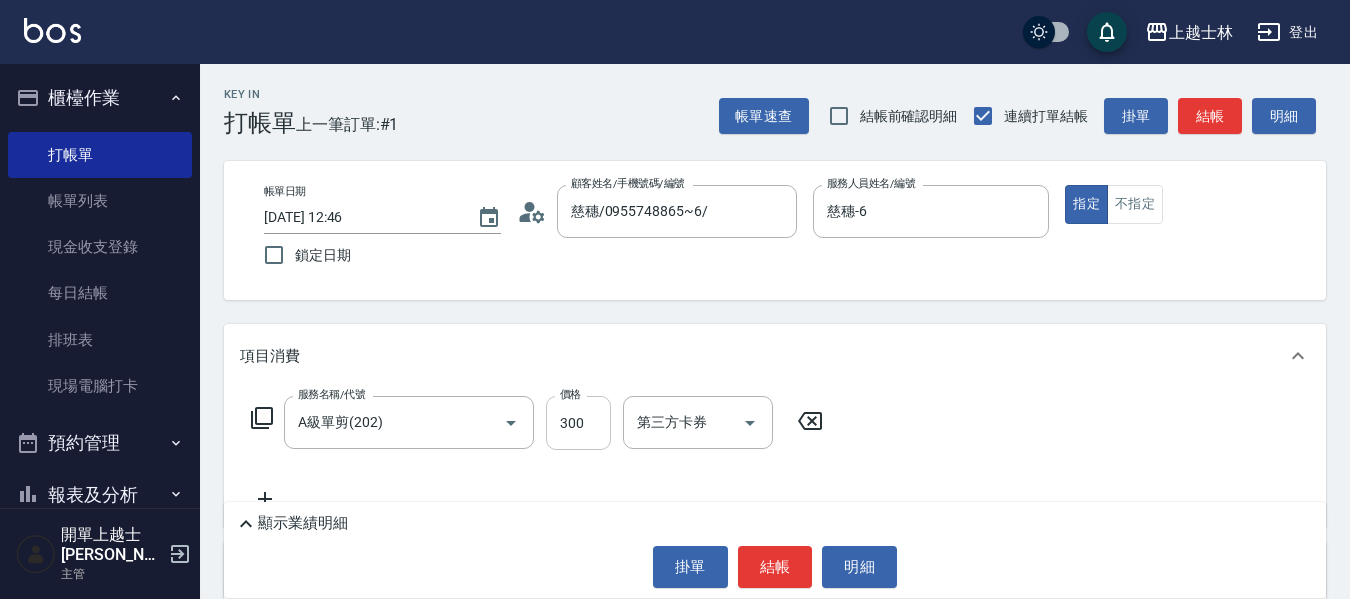 click on "300" at bounding box center [578, 423] 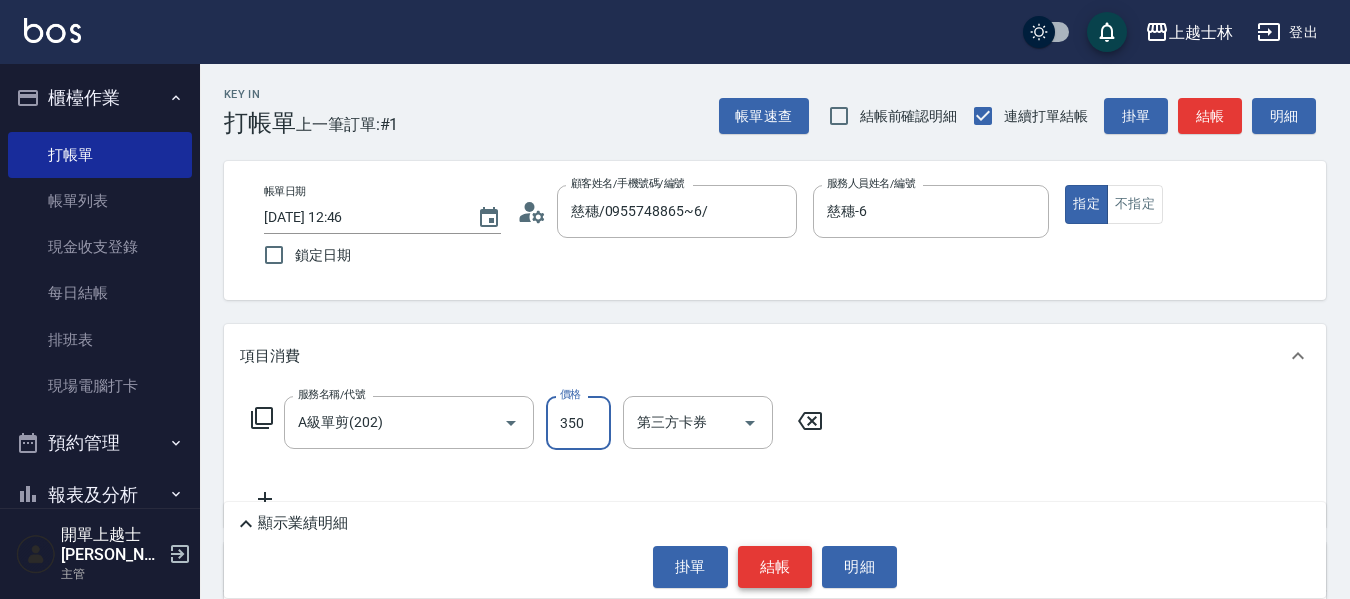 type on "350" 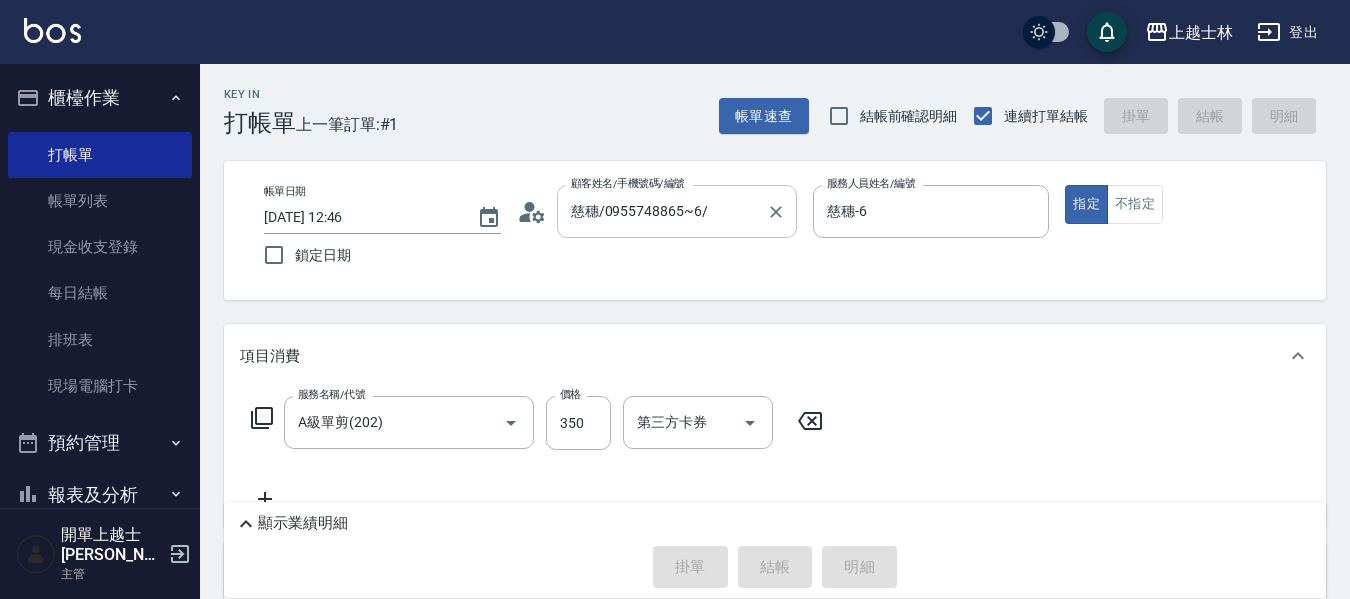 type on "2025/07/13 13:16" 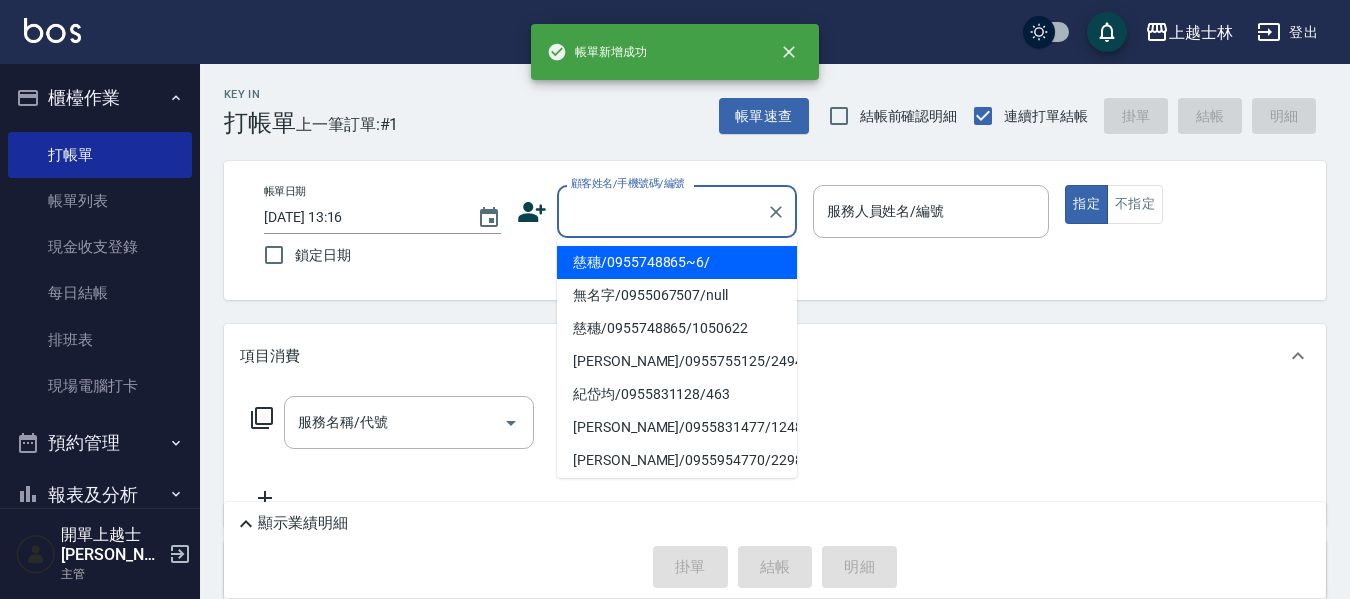 click on "顧客姓名/手機號碼/編號" at bounding box center (662, 211) 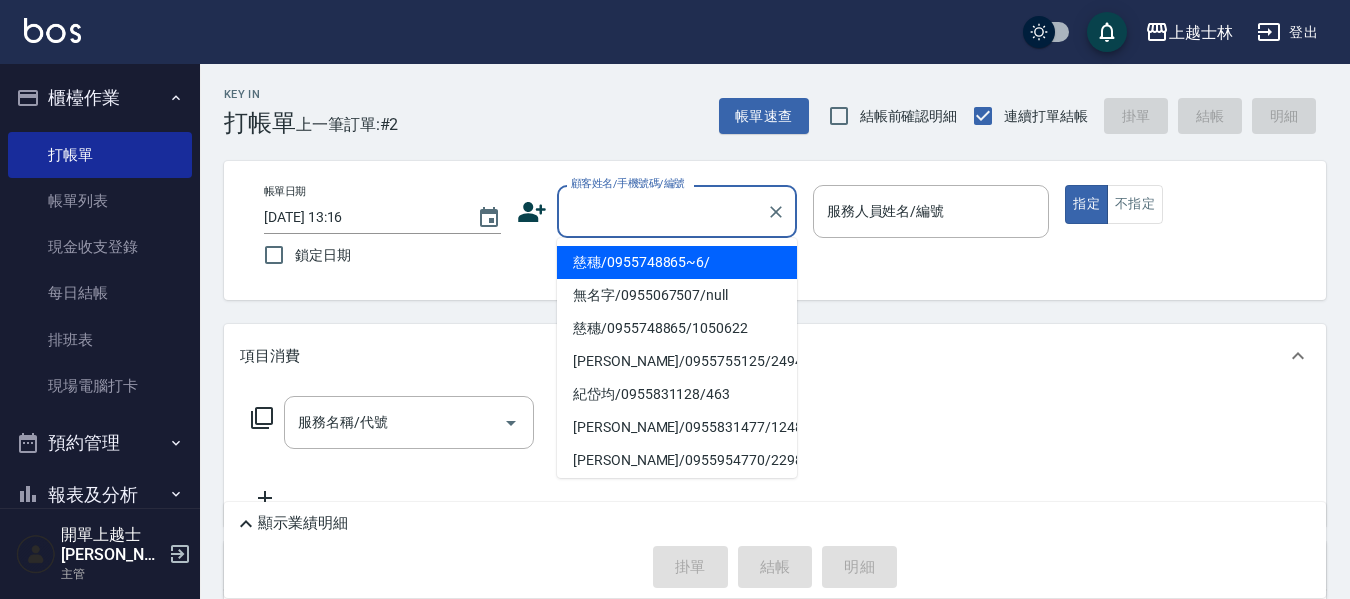 click on "慈穗/0955748865~6/" at bounding box center (677, 262) 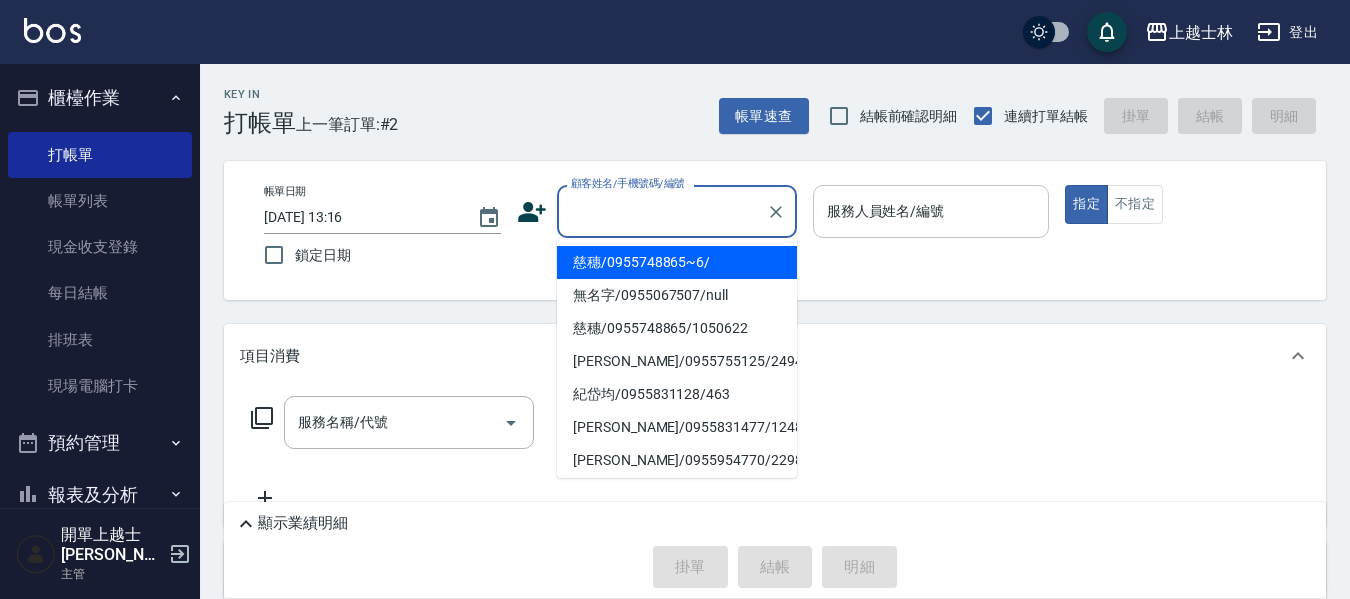 type on "慈穗/0955748865~6/" 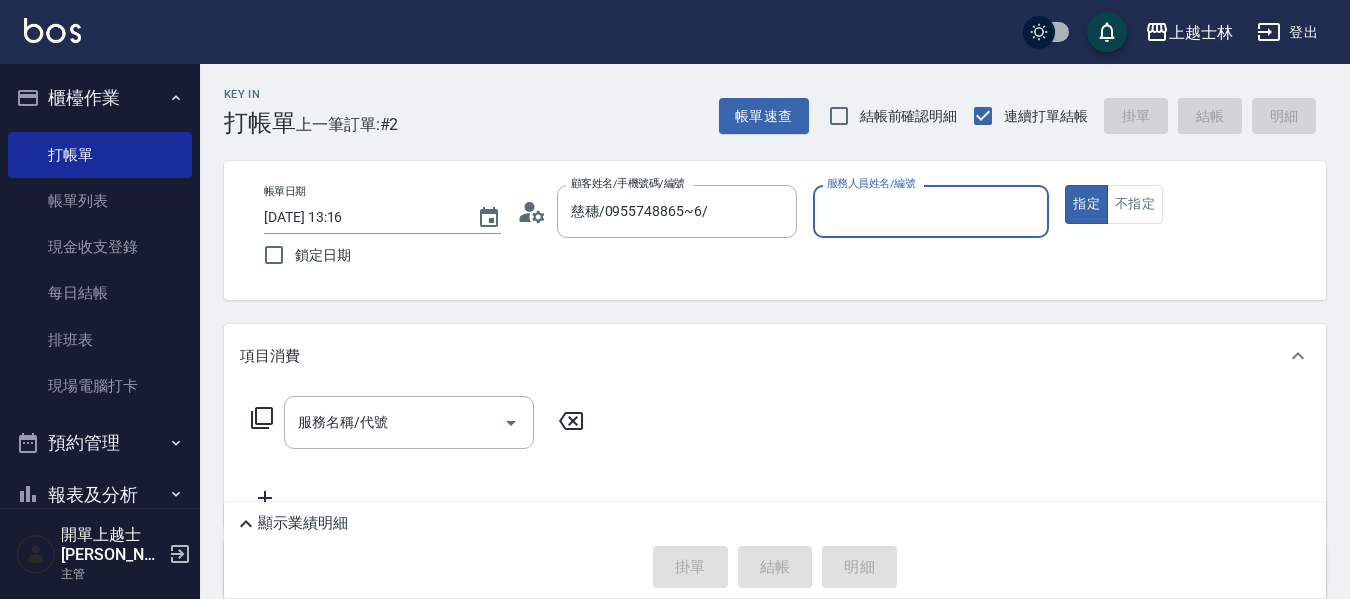 click on "服務人員姓名/編號" at bounding box center [931, 211] 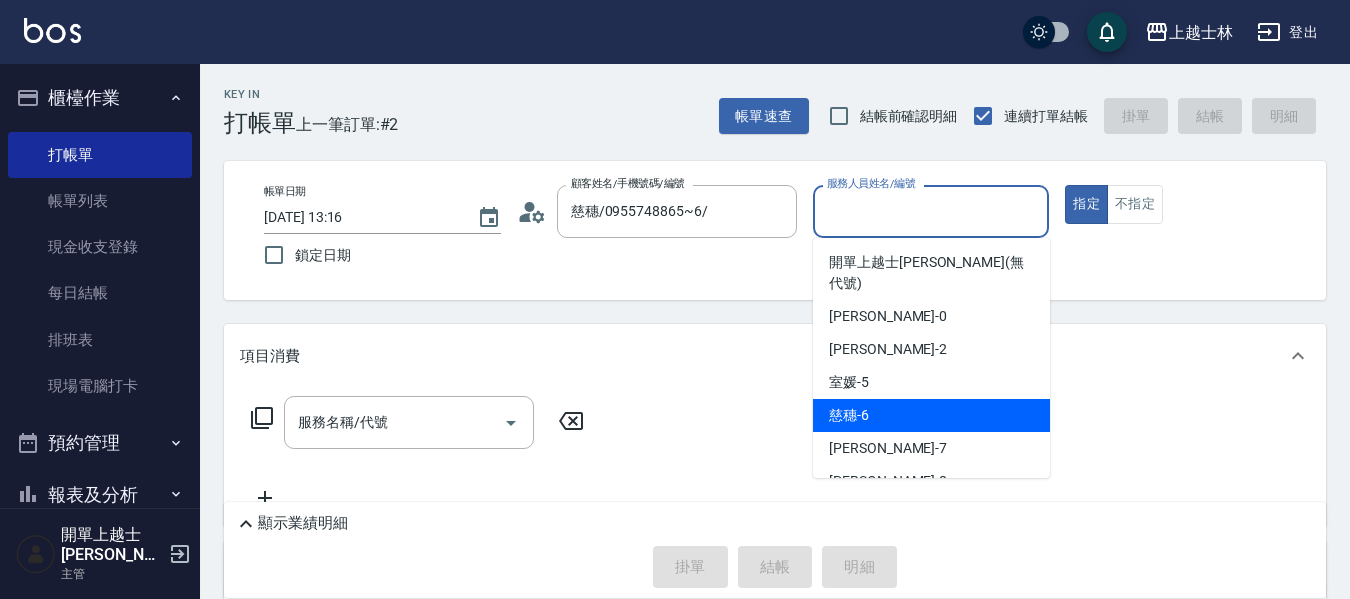 click on "慈穗 -6" at bounding box center (931, 415) 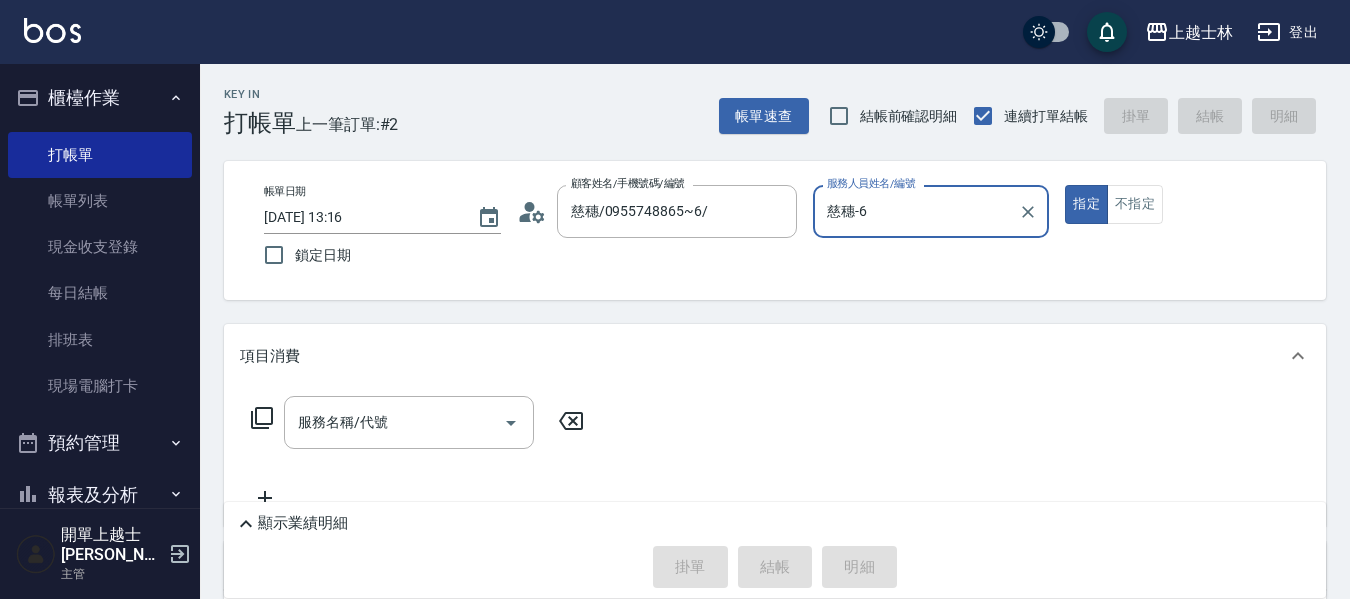 click 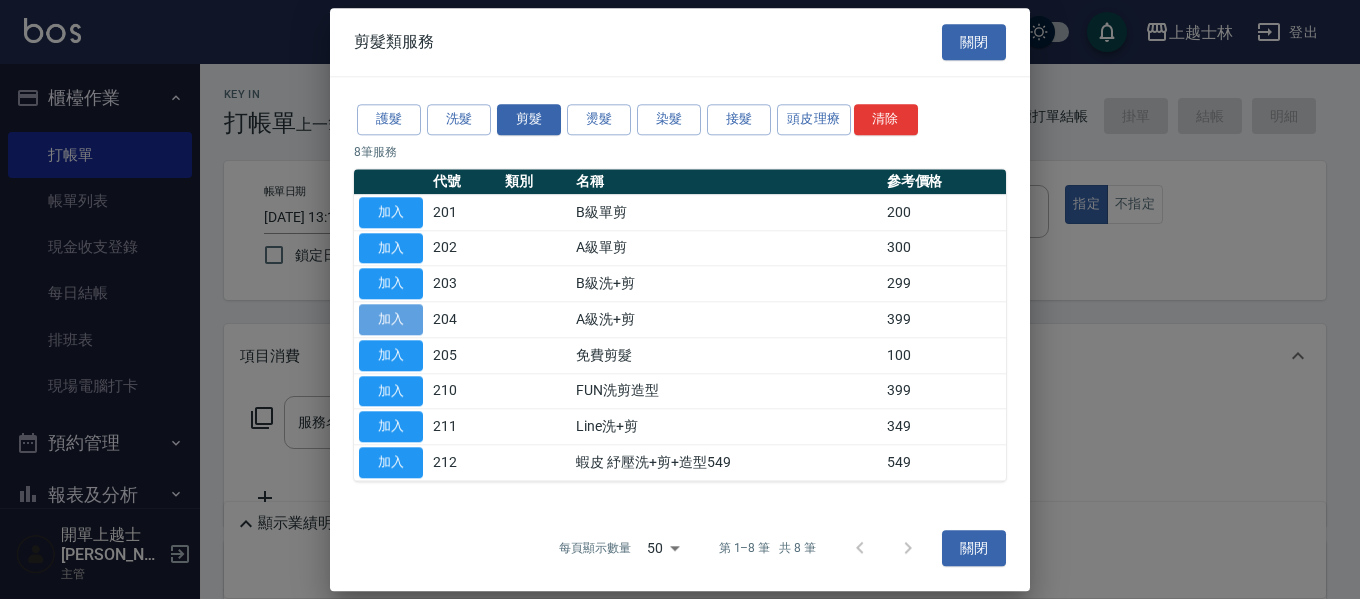 click on "加入" at bounding box center [391, 319] 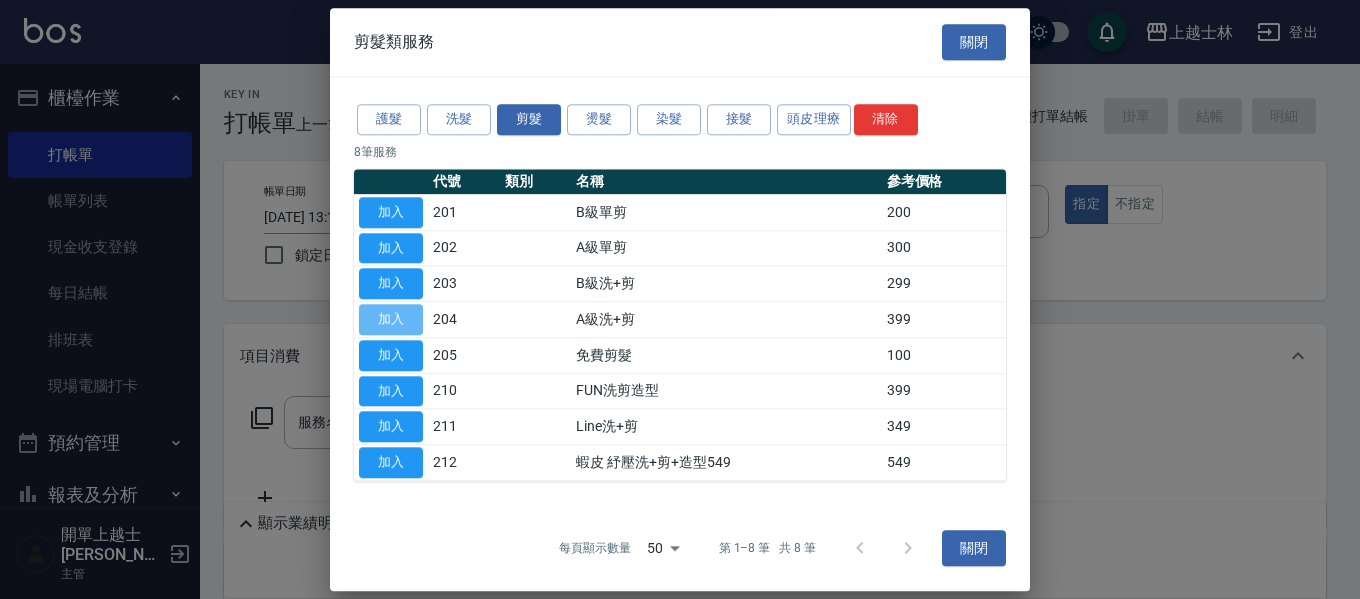 type on "A級洗+剪(204)" 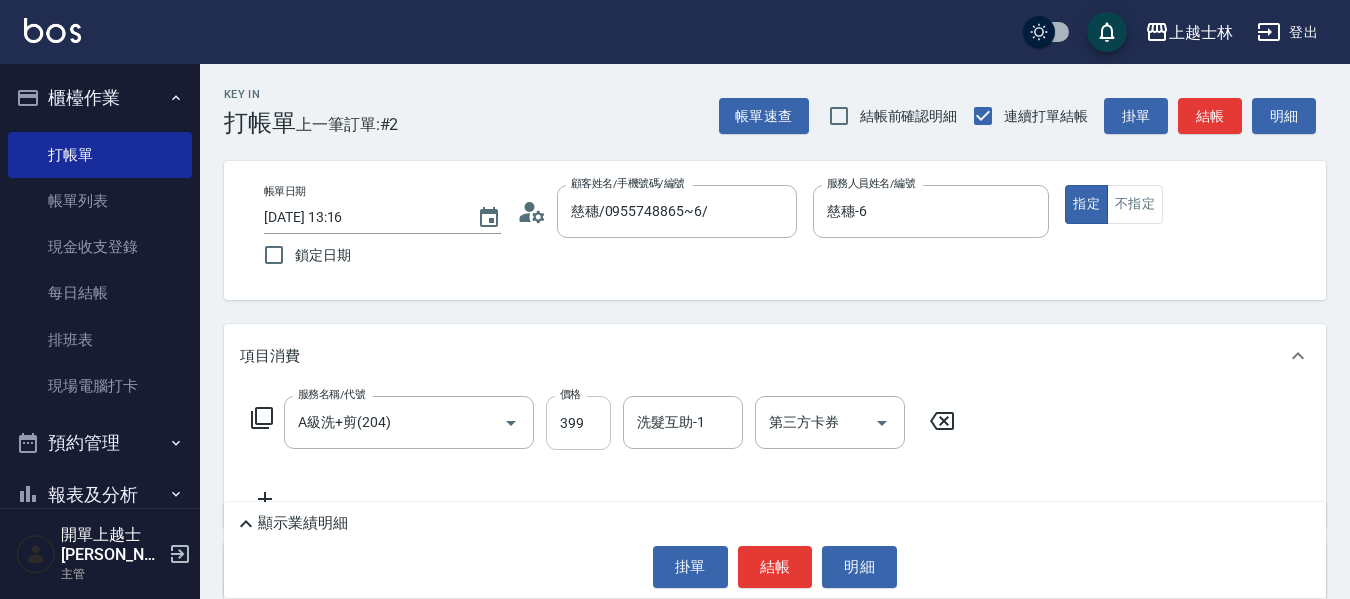 click on "399" at bounding box center [578, 423] 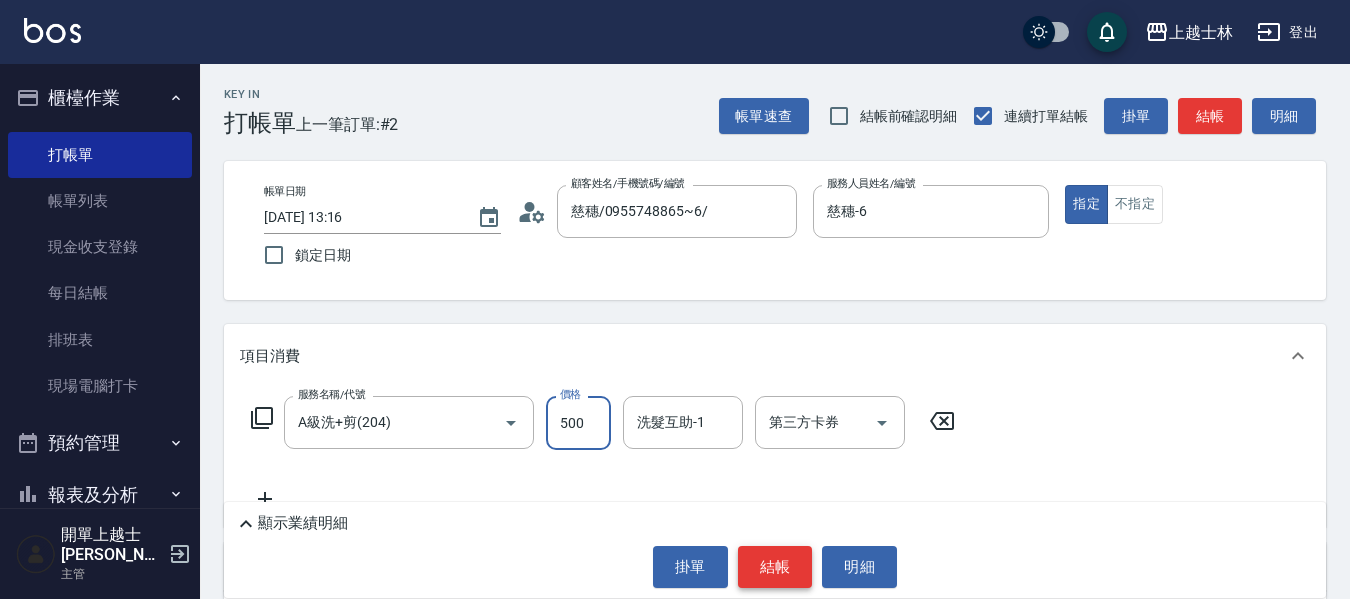 type on "500" 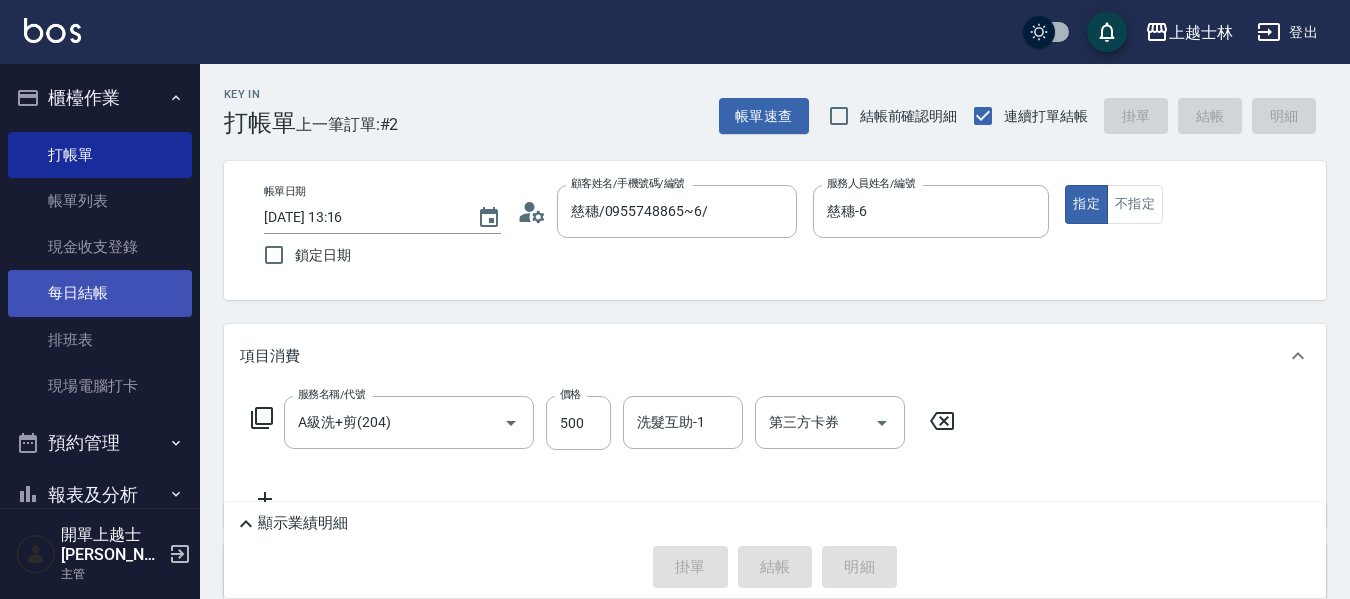 type 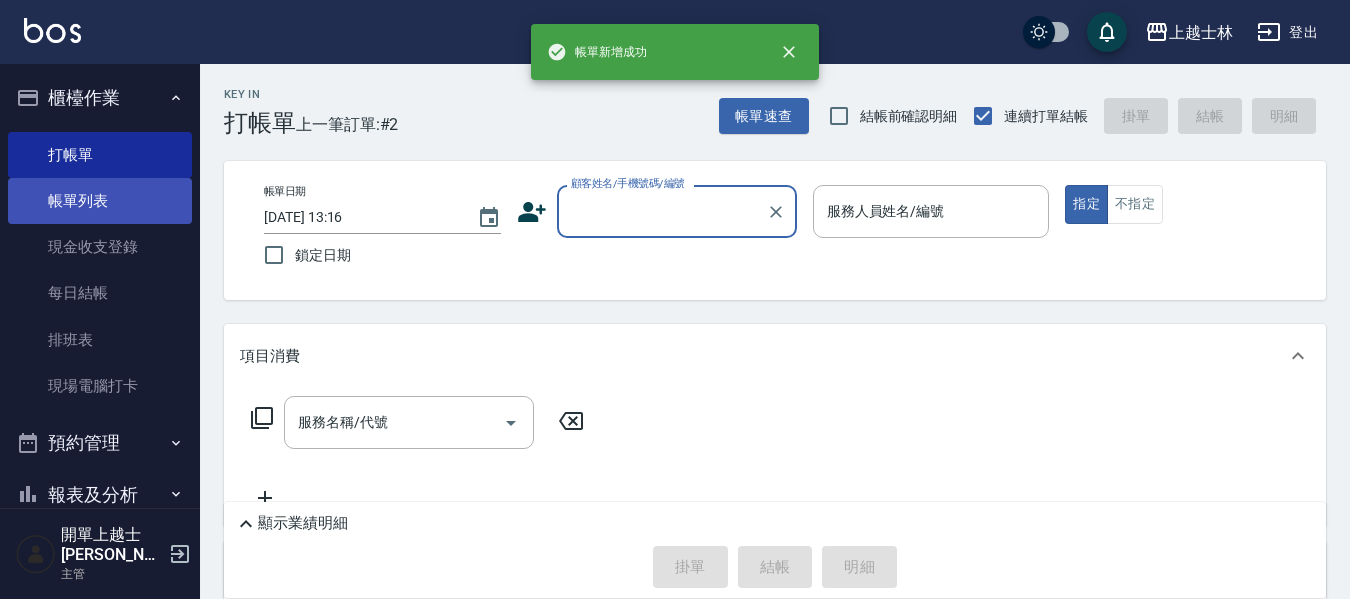 click on "帳單列表" at bounding box center [100, 201] 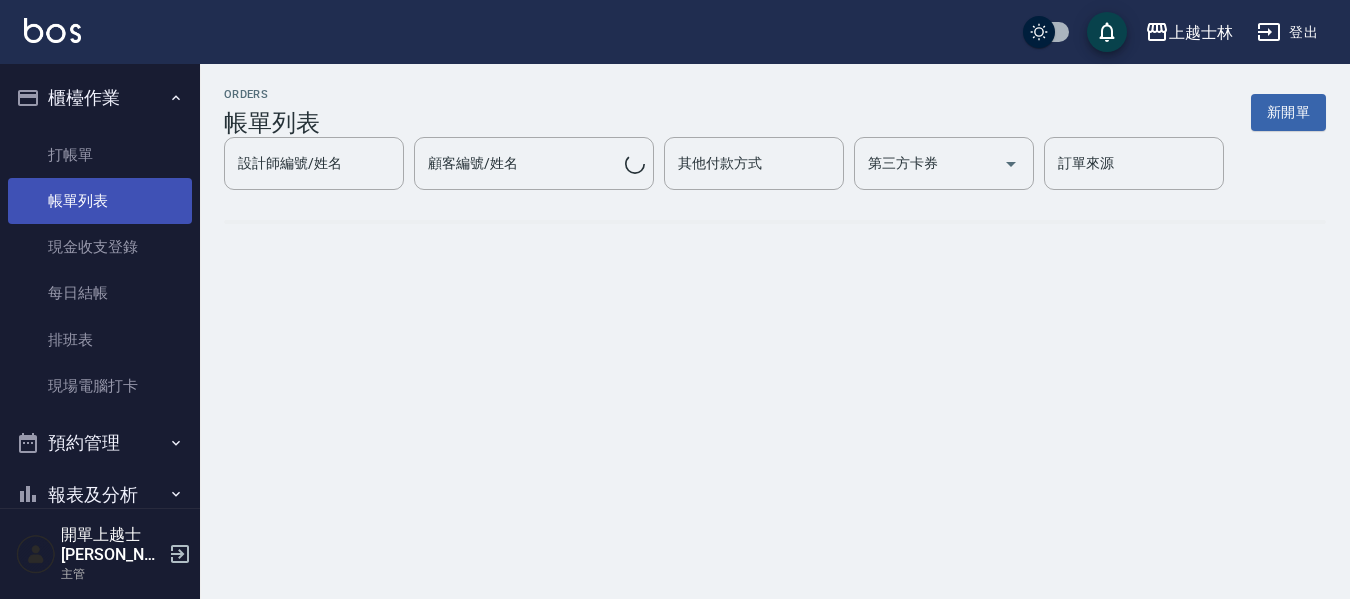 click on "帳單列表" at bounding box center [100, 201] 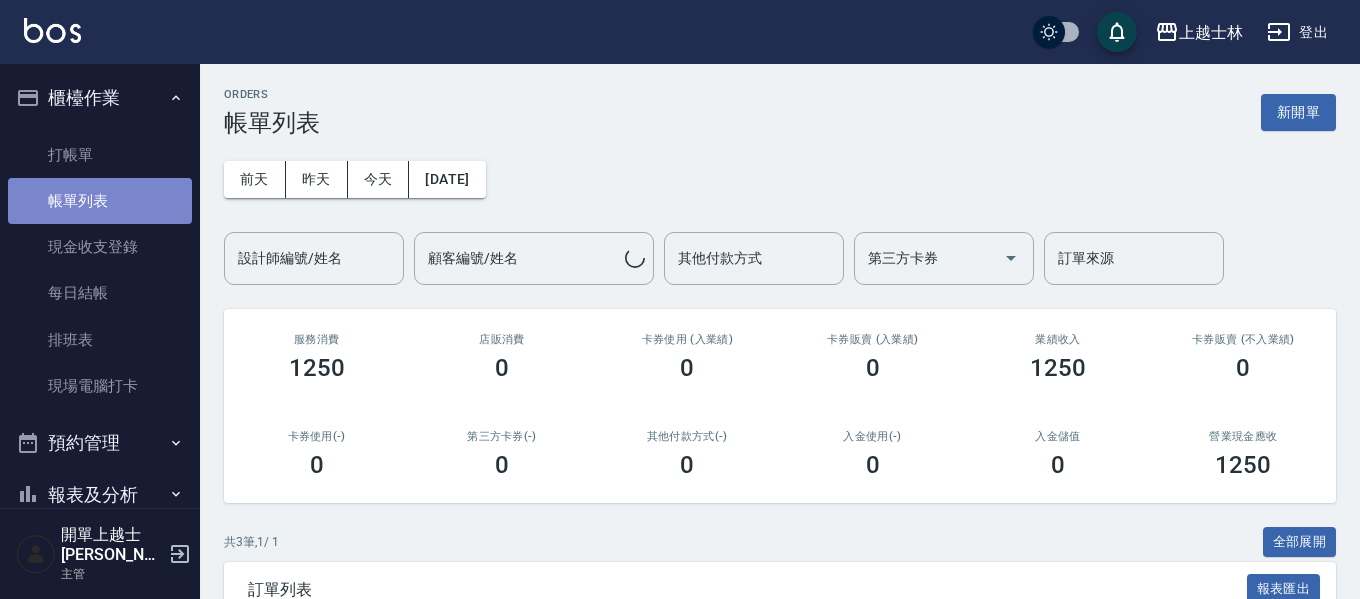 click on "帳單列表" at bounding box center [100, 201] 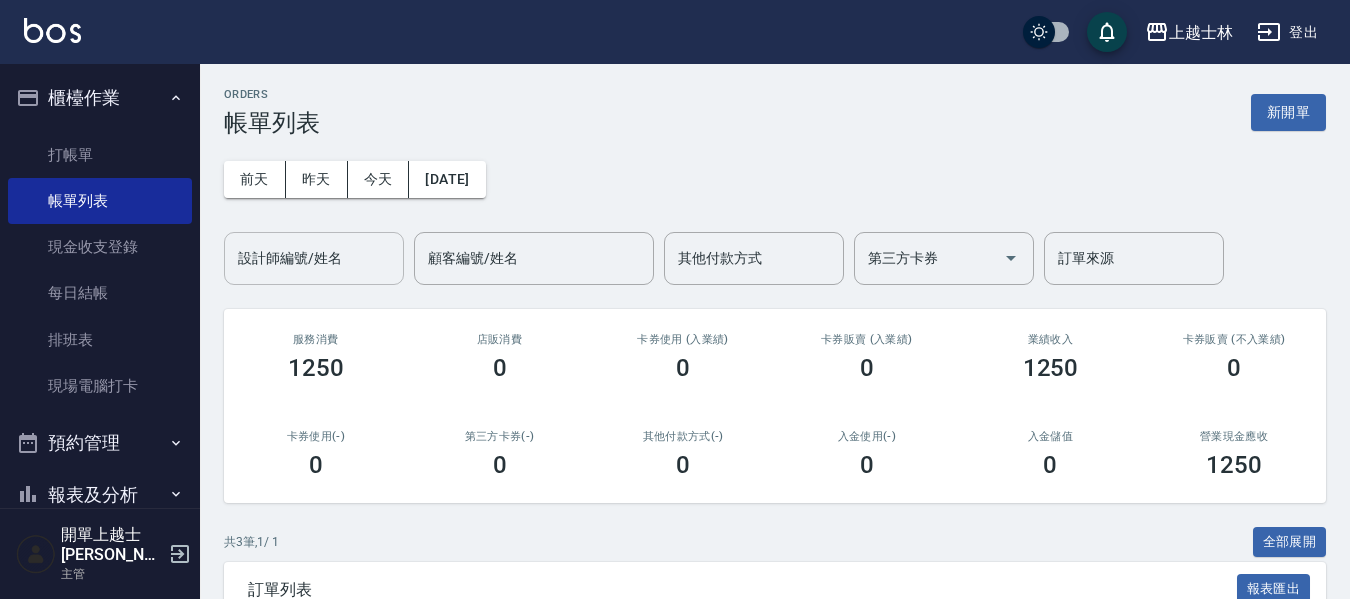 click on "設計師編號/姓名" at bounding box center [314, 258] 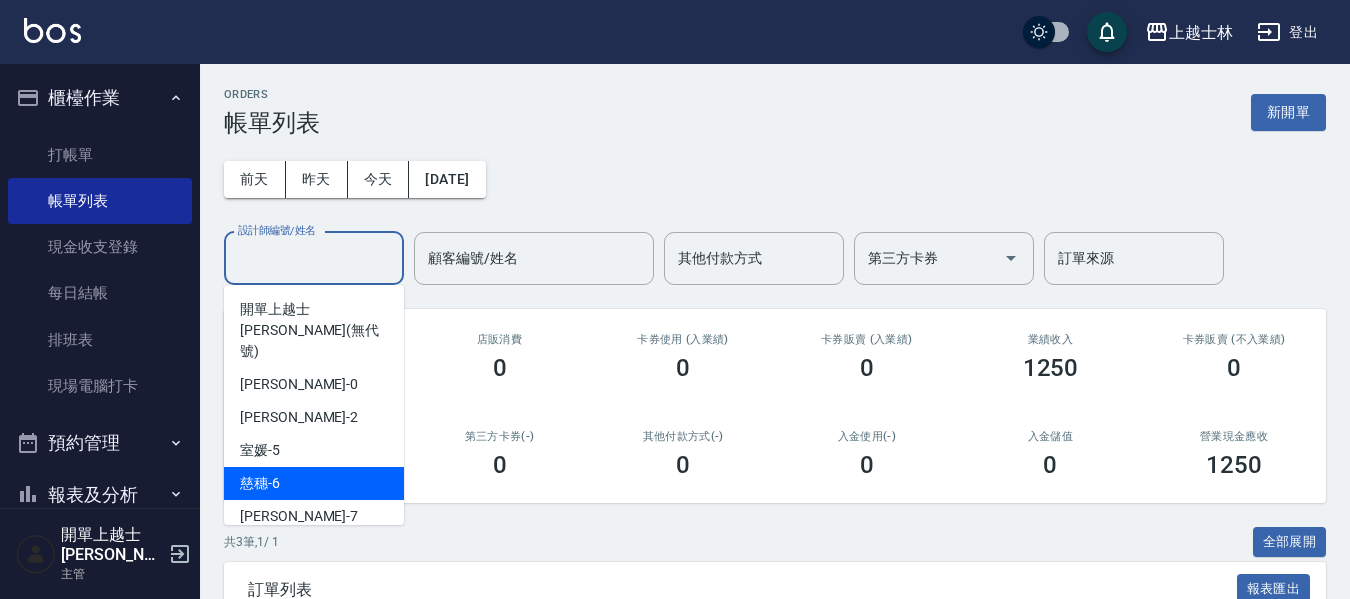 click on "慈穗 -6" at bounding box center (314, 483) 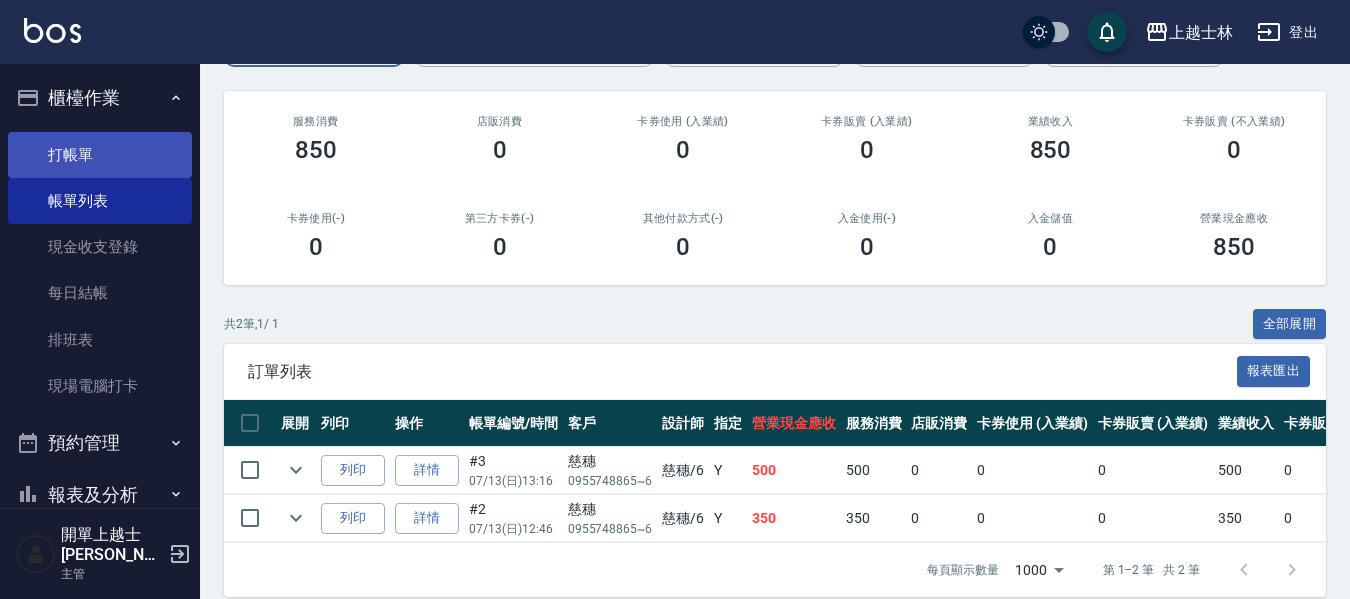 scroll, scrollTop: 255, scrollLeft: 0, axis: vertical 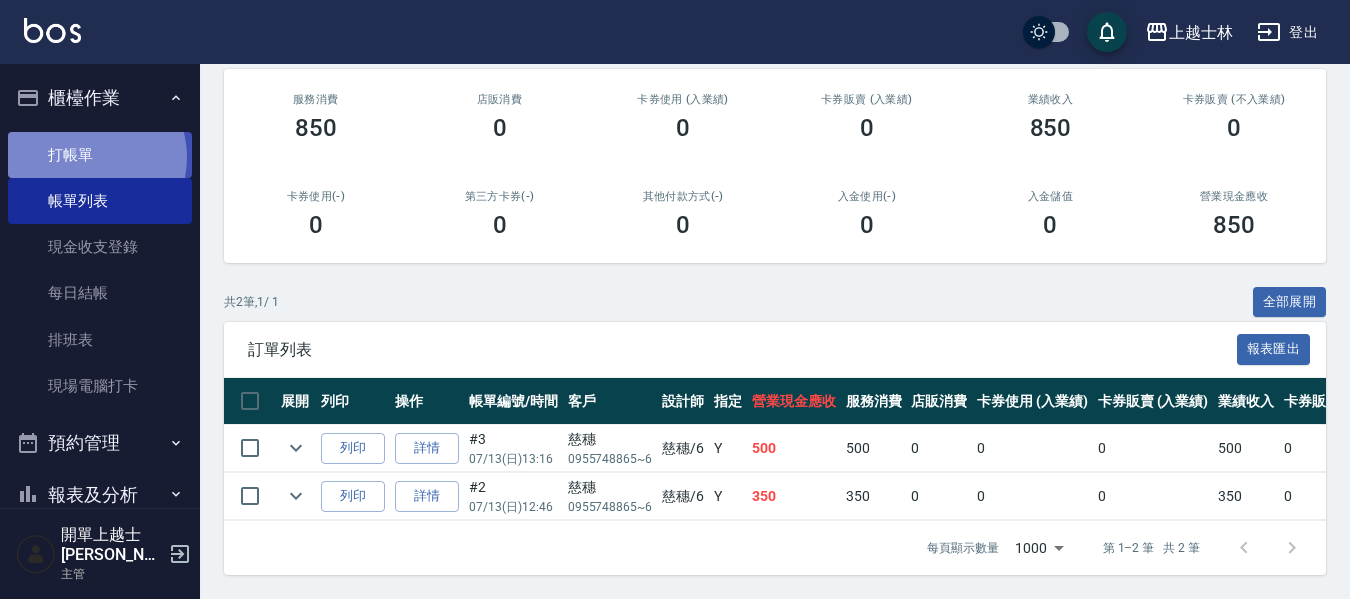 click on "打帳單" at bounding box center (100, 155) 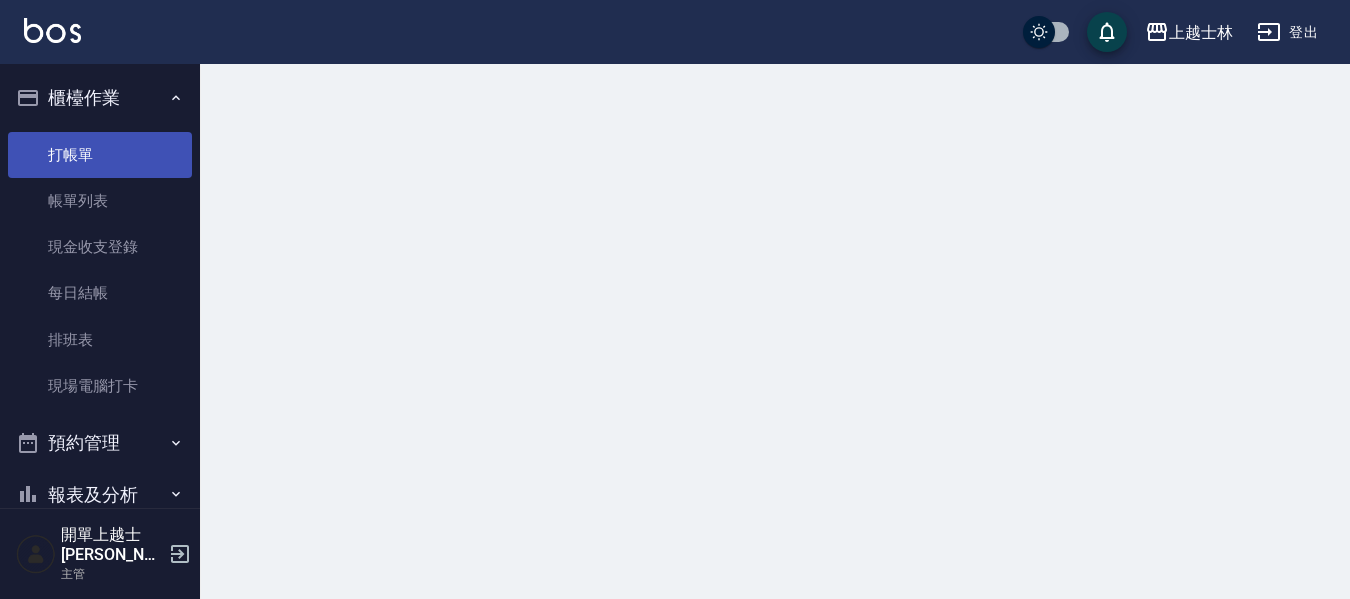 scroll, scrollTop: 0, scrollLeft: 0, axis: both 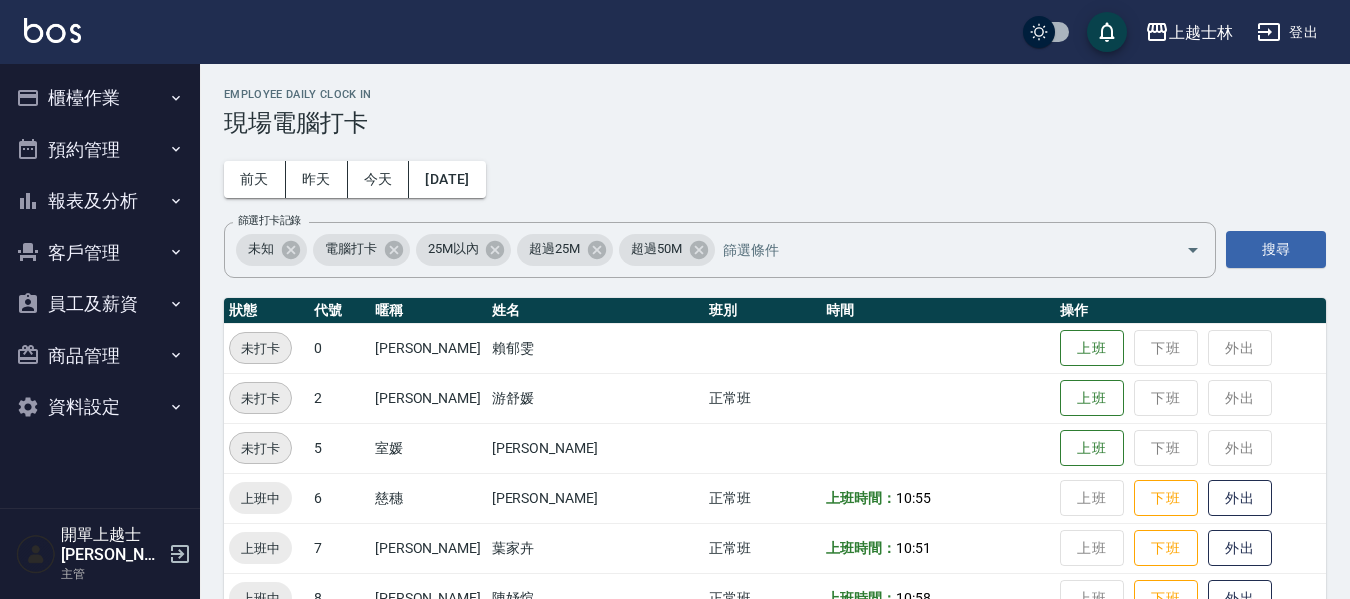 click on "櫃檯作業" at bounding box center [100, 98] 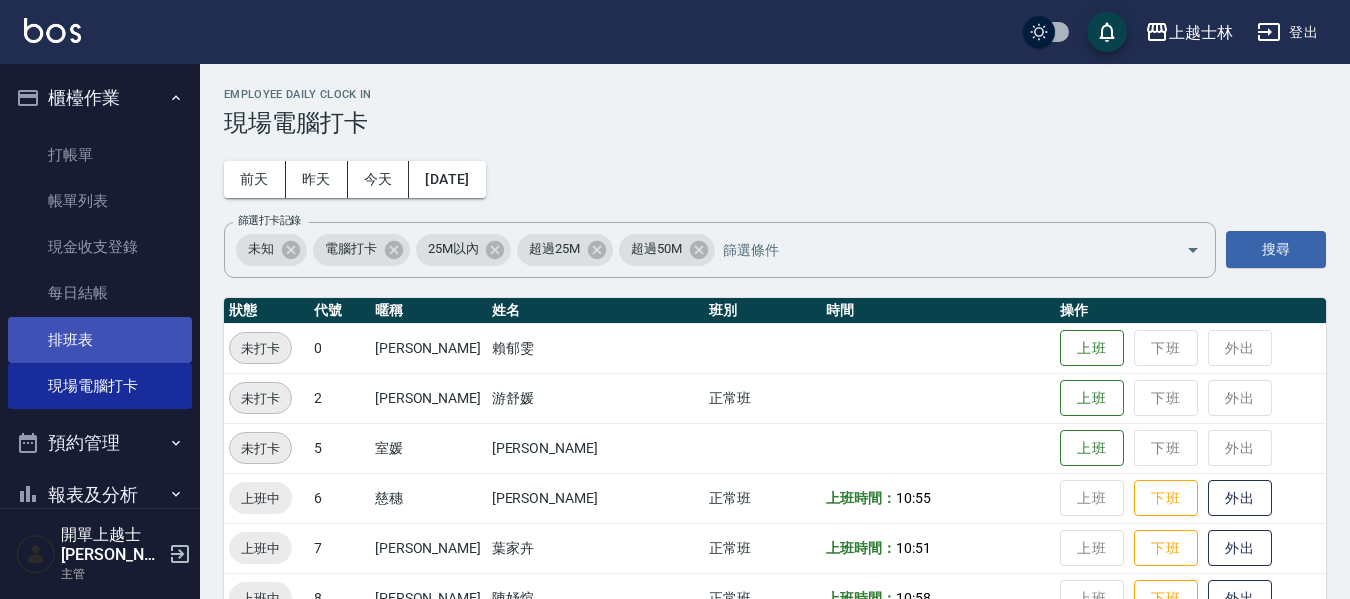 click on "排班表" at bounding box center [100, 340] 